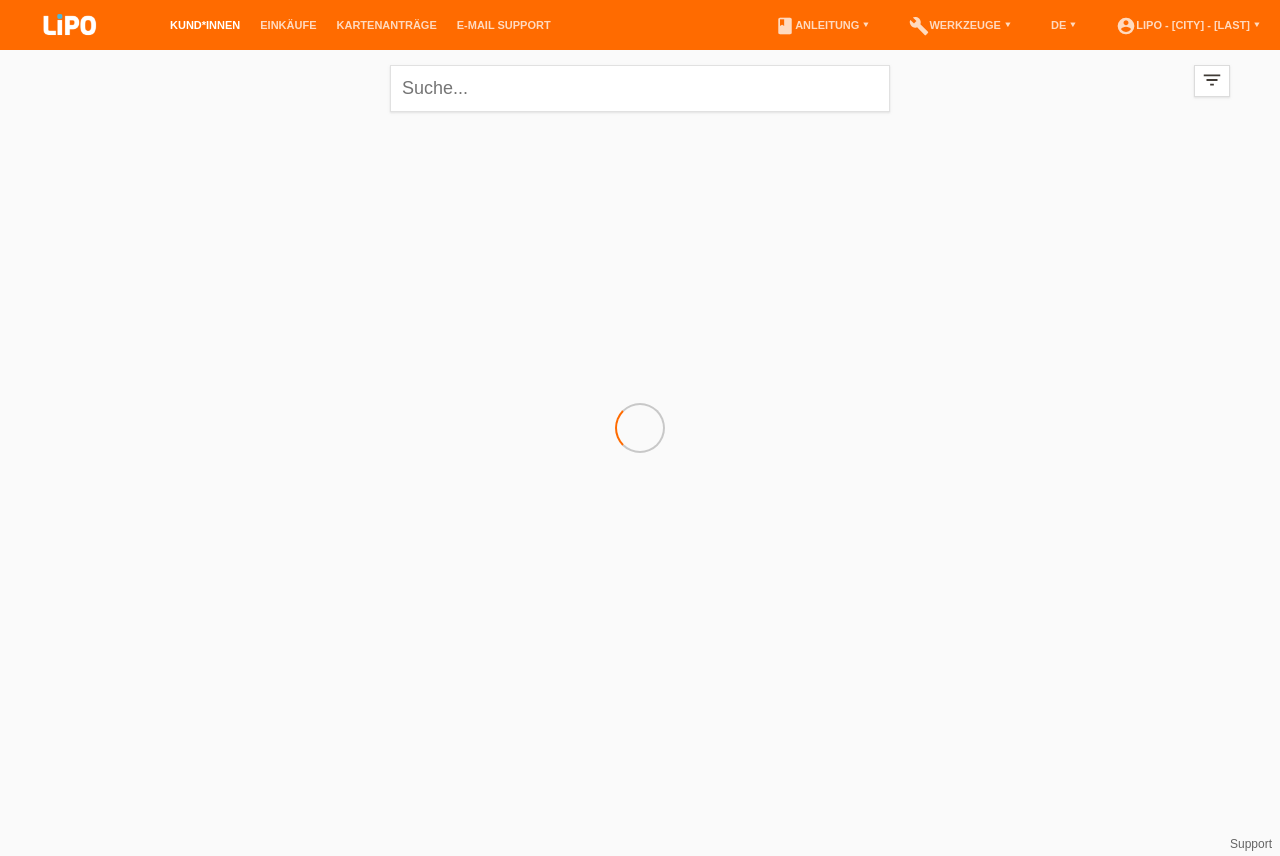 scroll, scrollTop: 0, scrollLeft: 0, axis: both 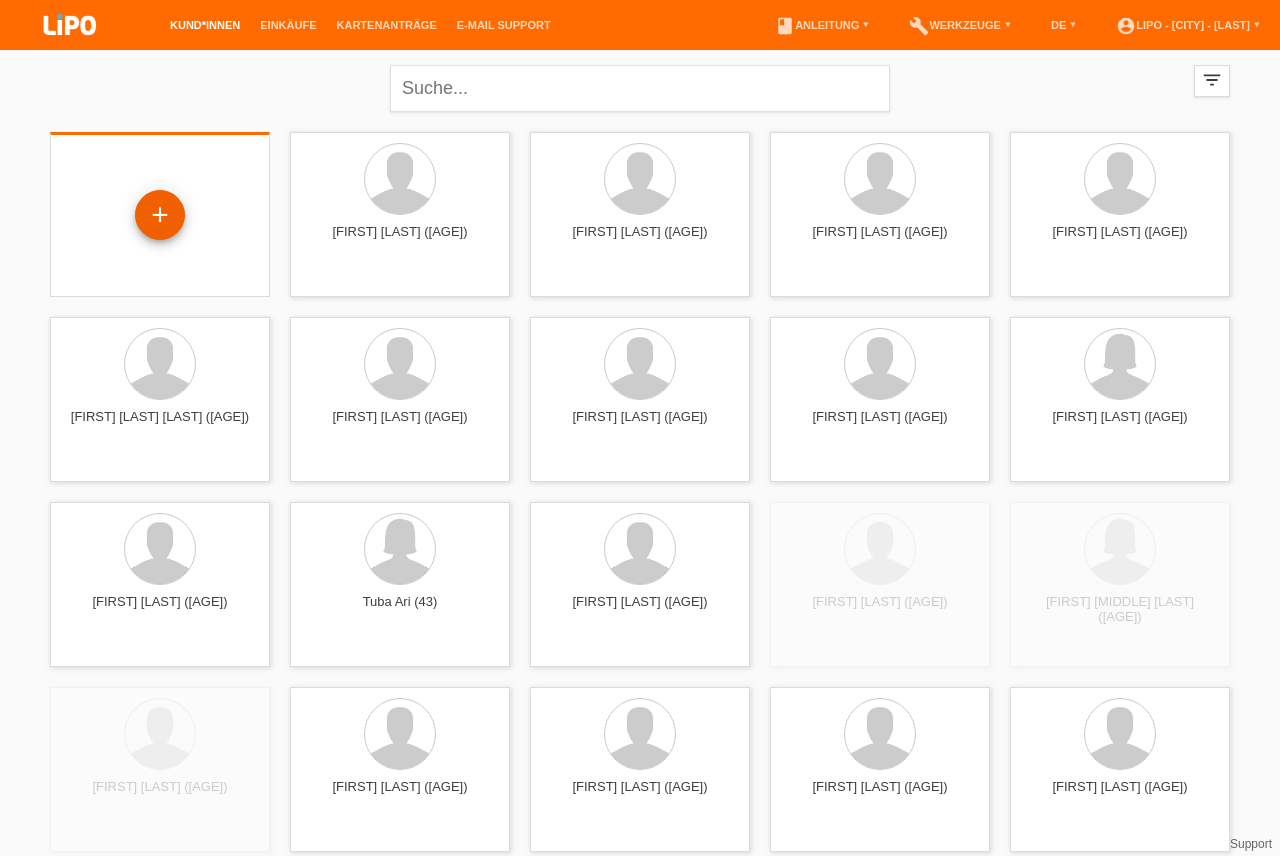 click on "+" at bounding box center (160, 215) 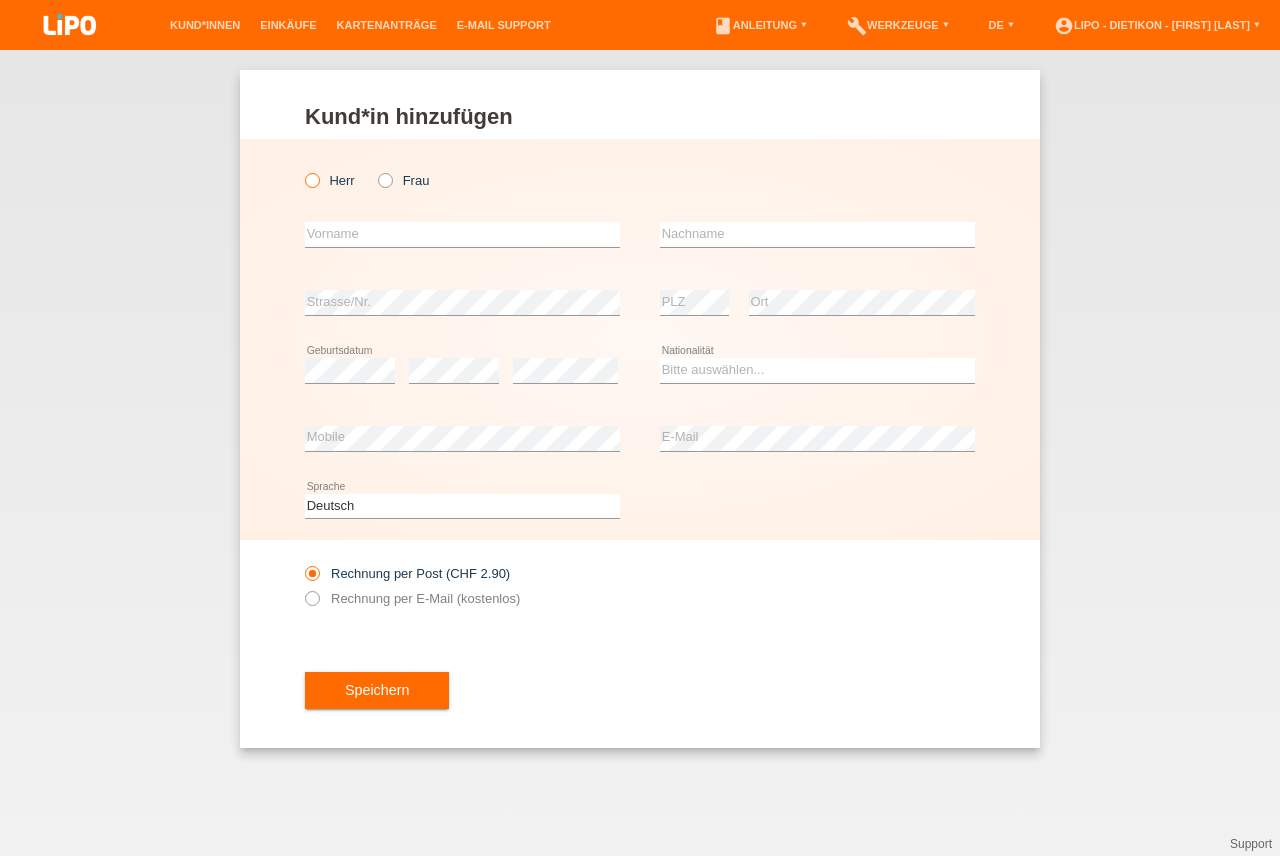 scroll, scrollTop: 0, scrollLeft: 0, axis: both 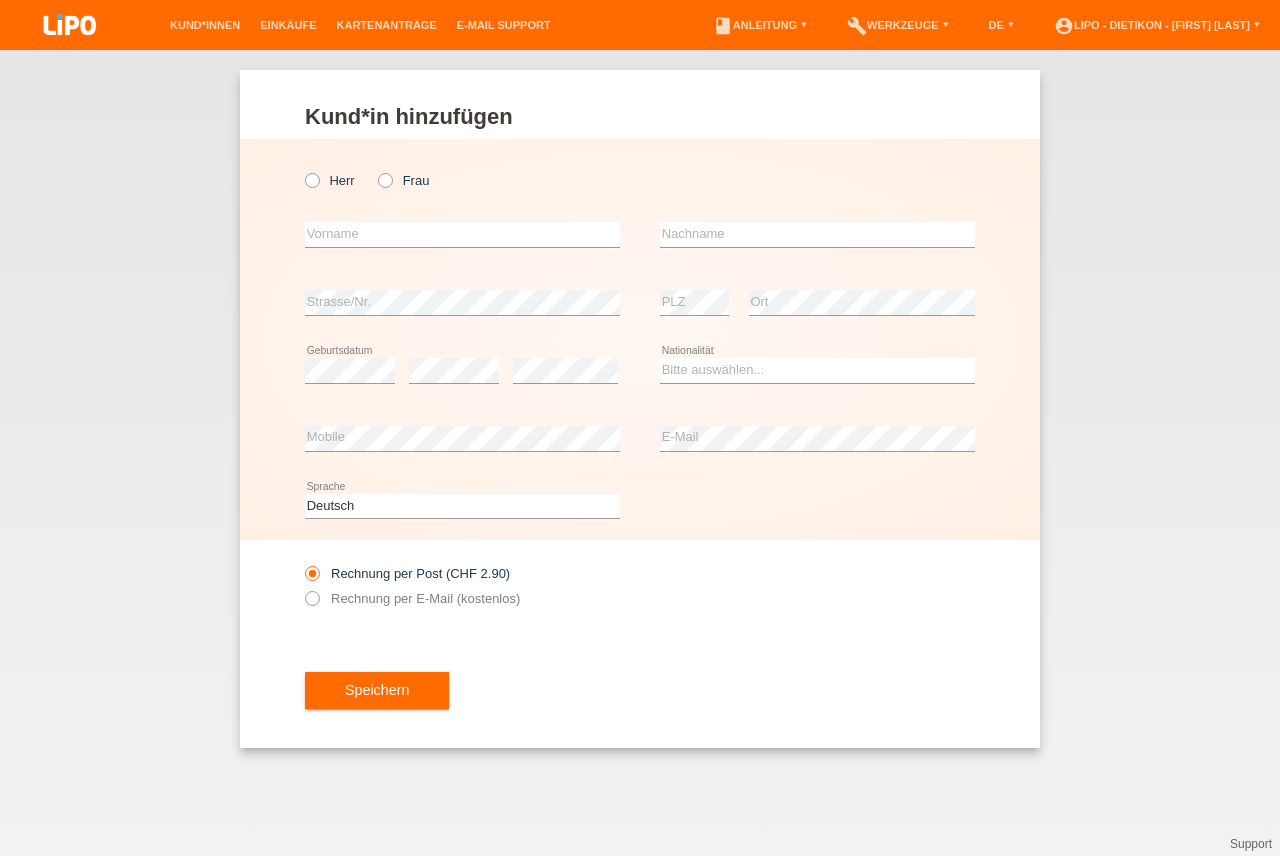 click at bounding box center (302, 170) 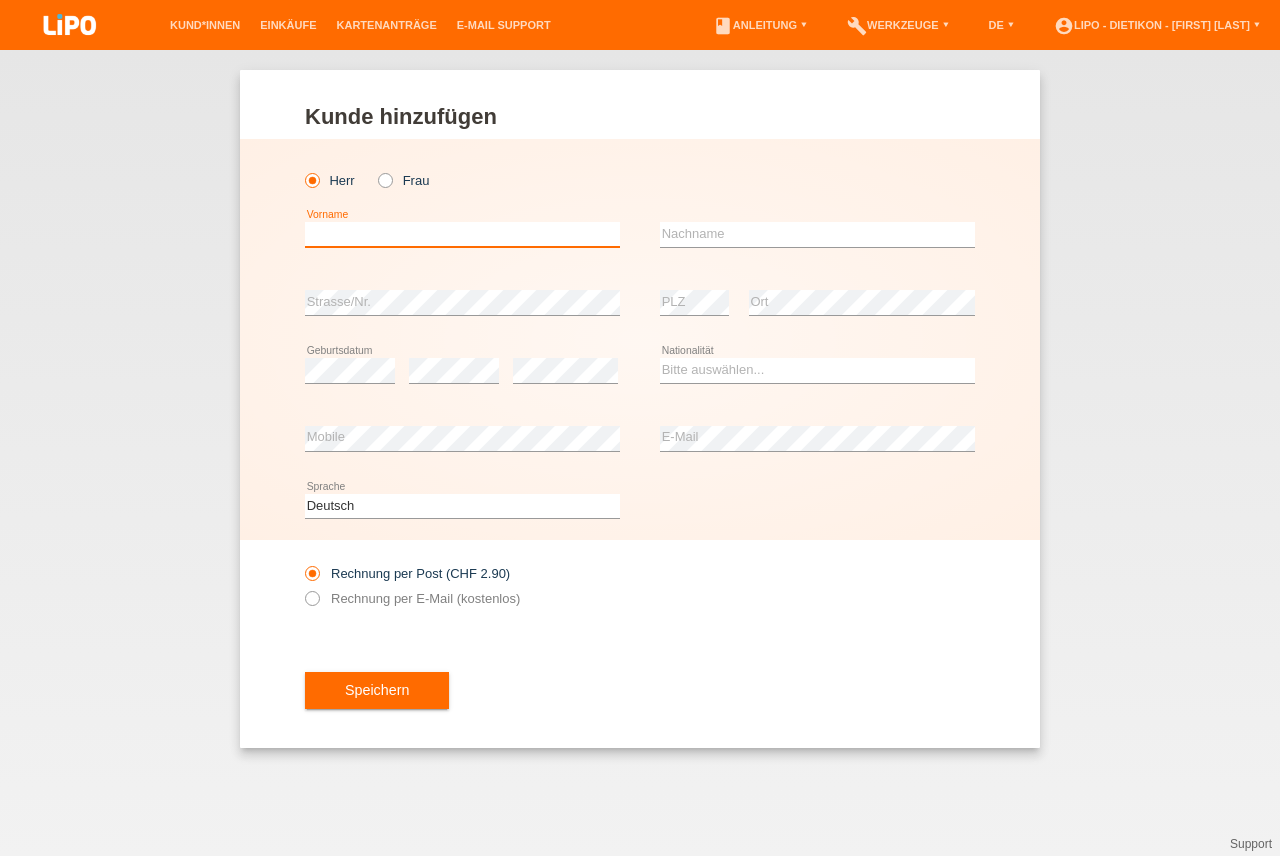 click at bounding box center (462, 234) 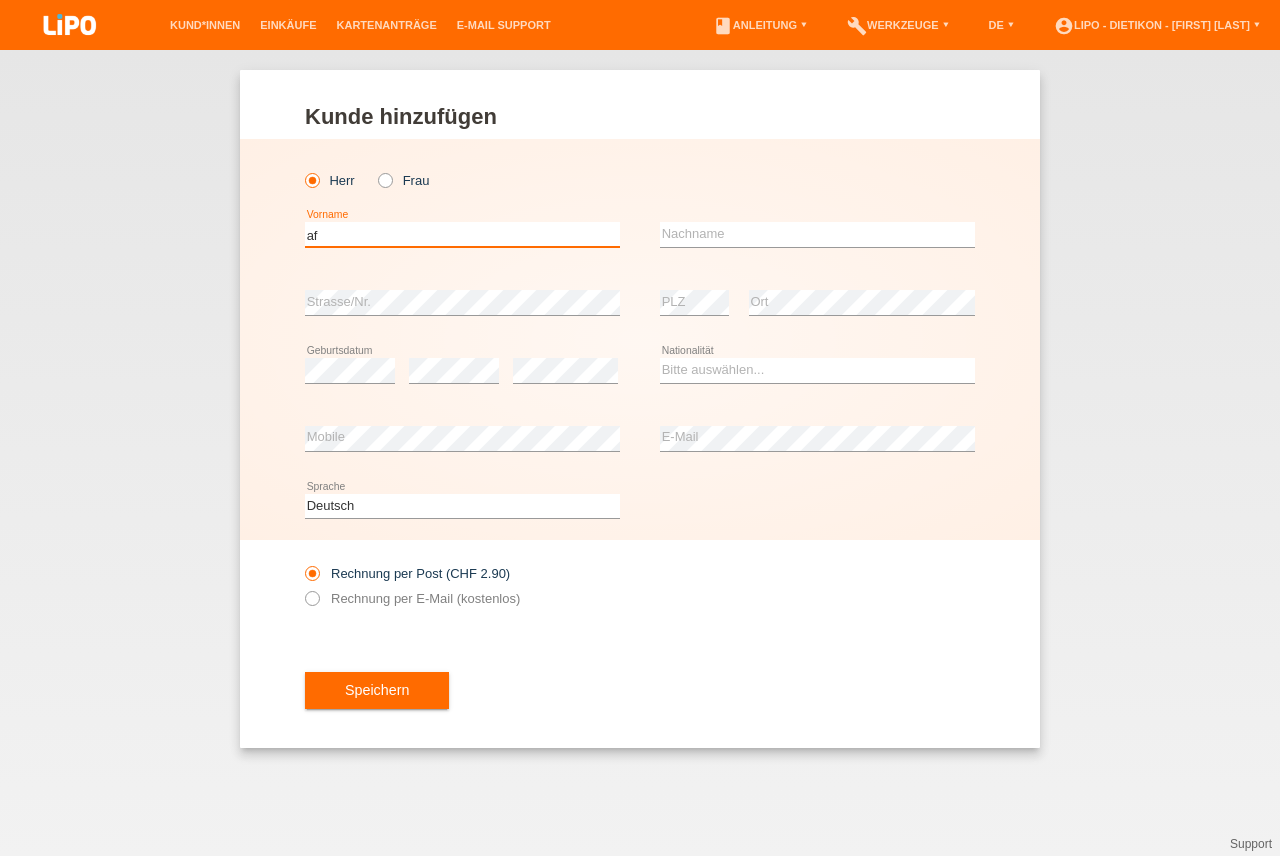 type on "a" 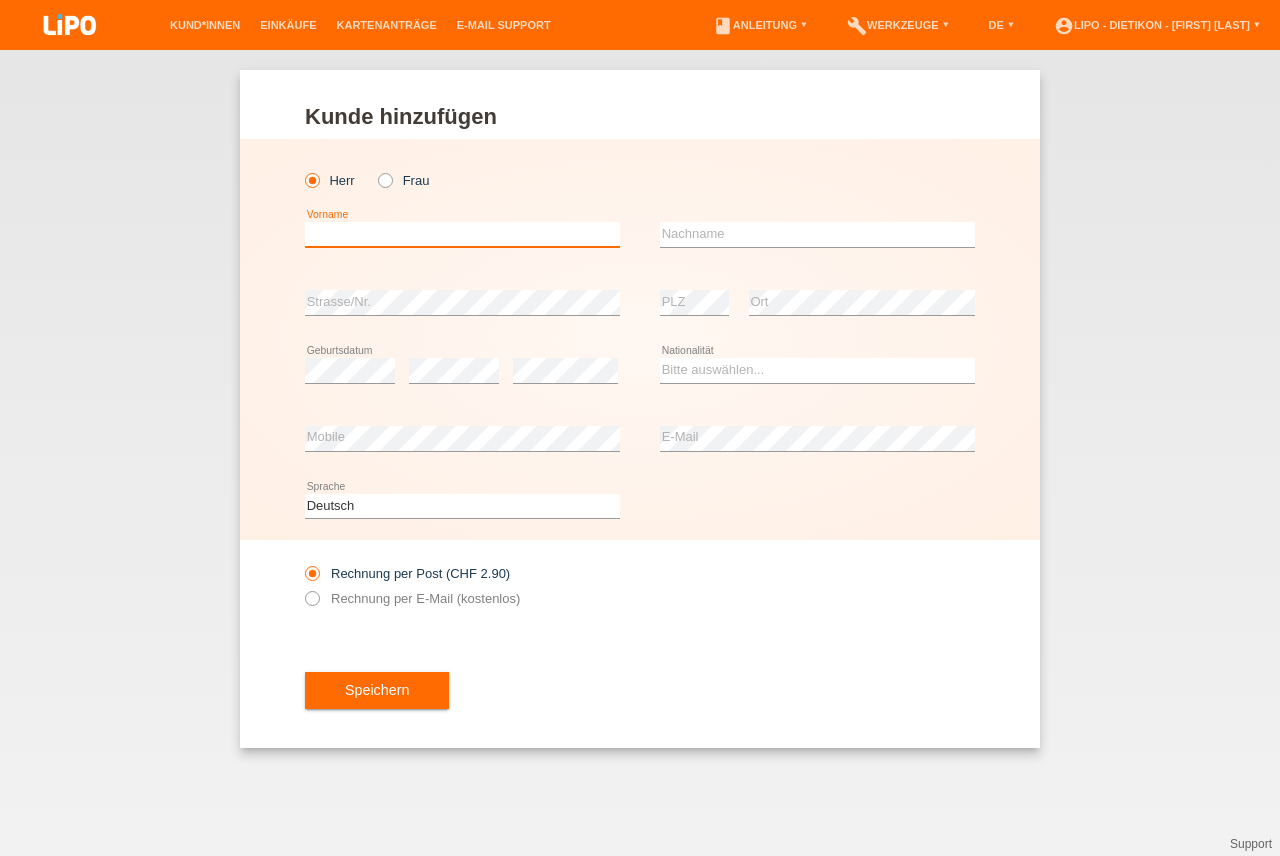 type on "a" 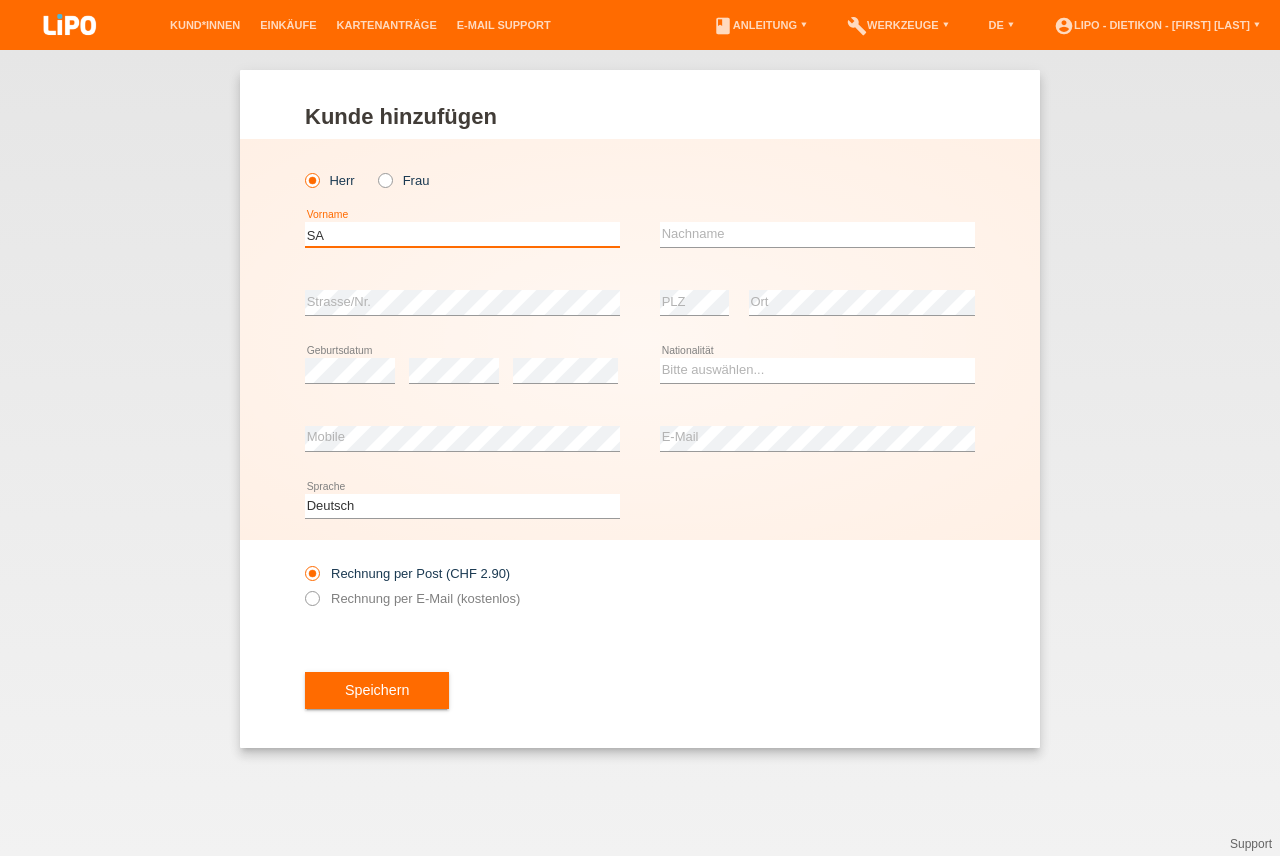 type on "S" 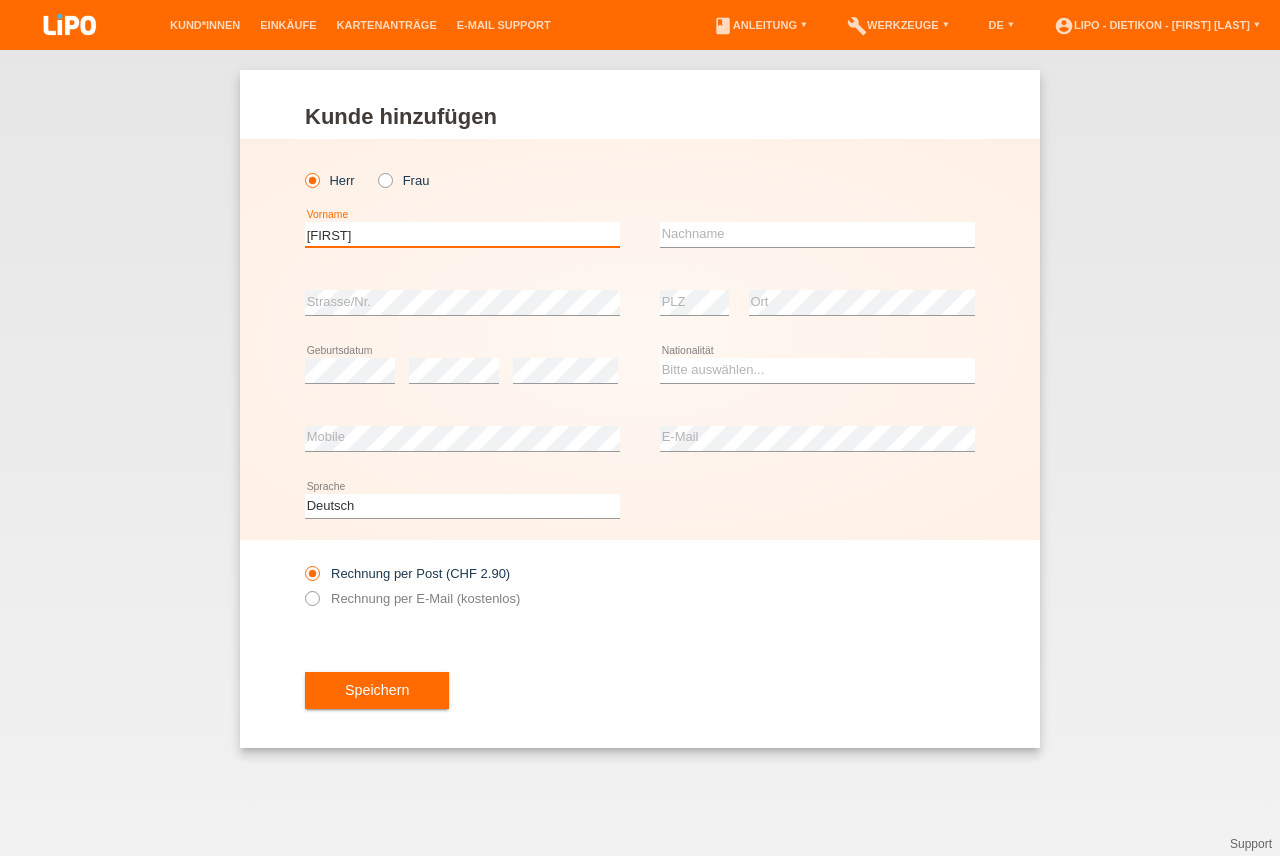 type on "[FIRST]" 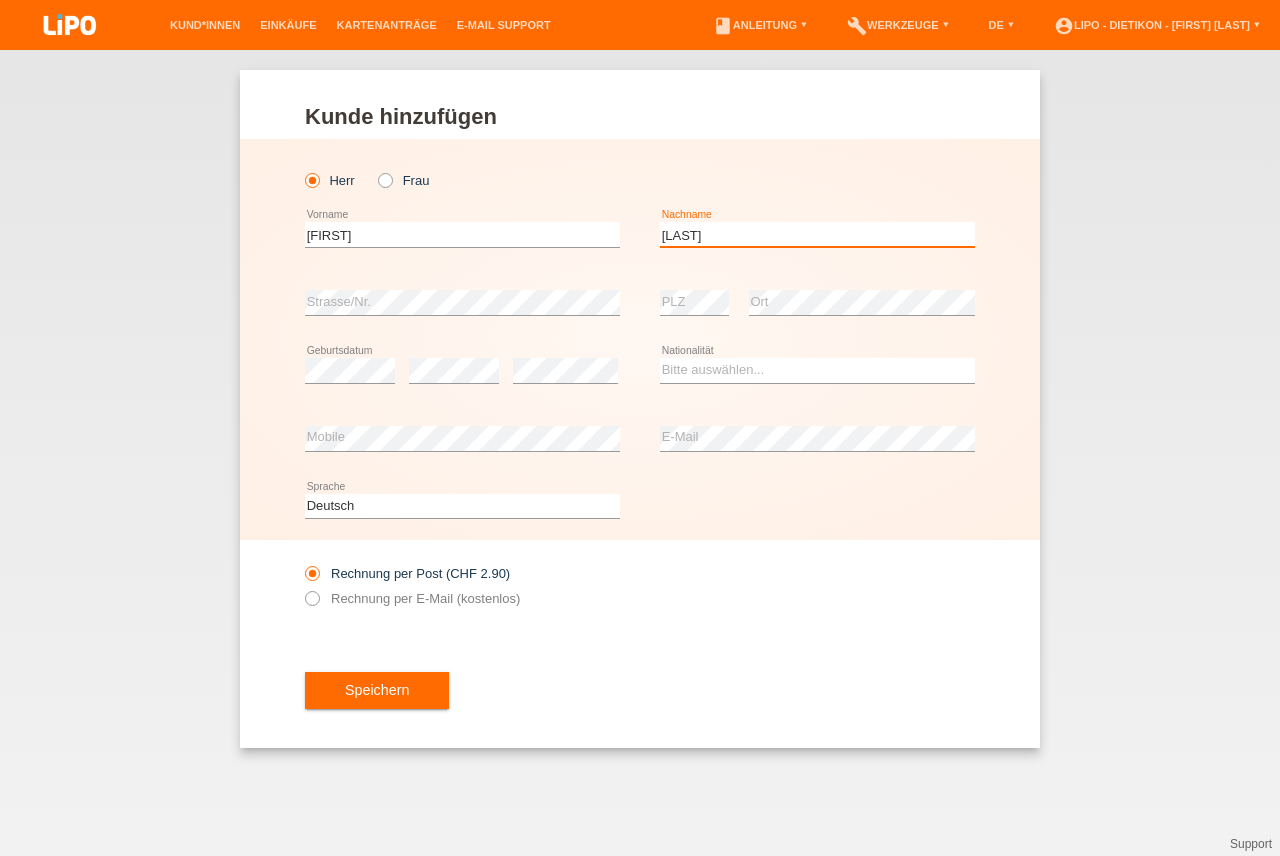 type on "[LAST]" 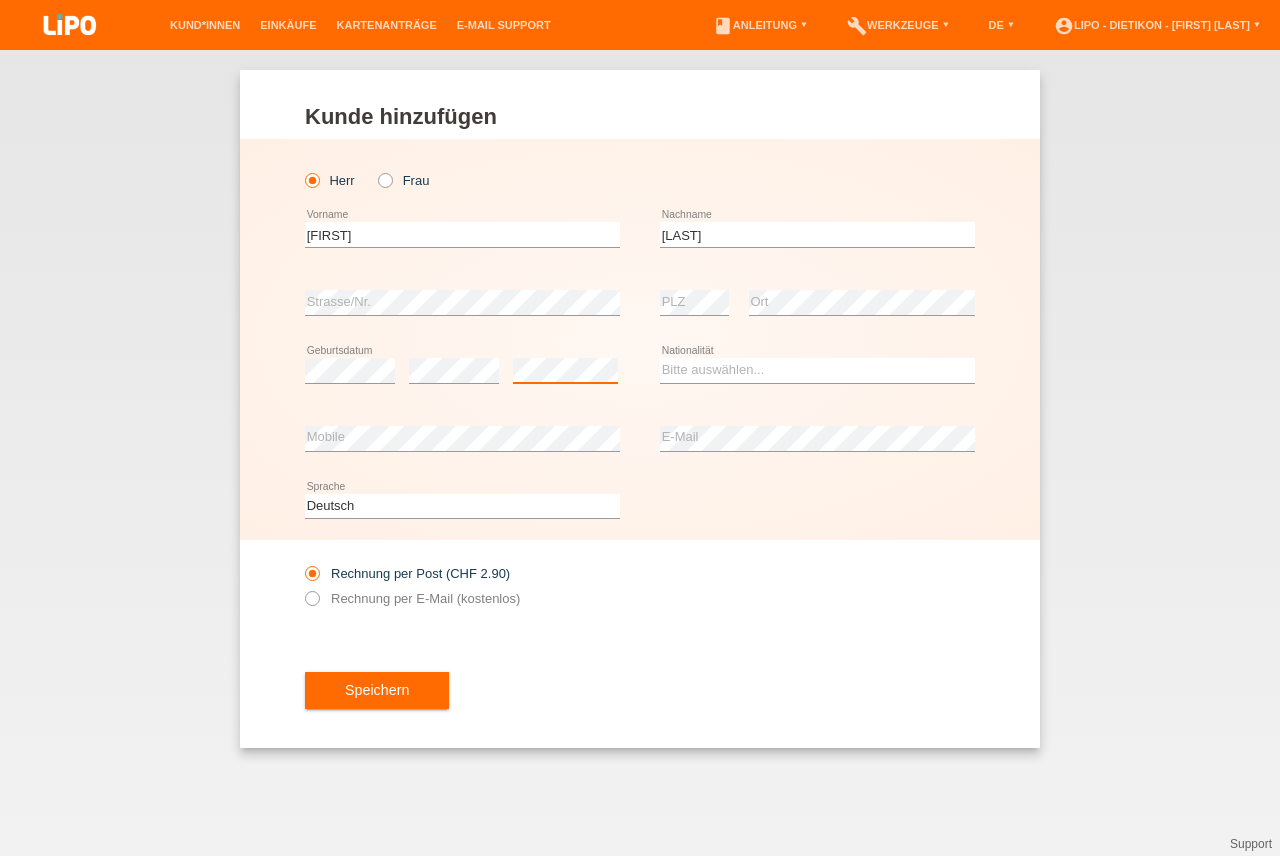 scroll, scrollTop: 0, scrollLeft: 0, axis: both 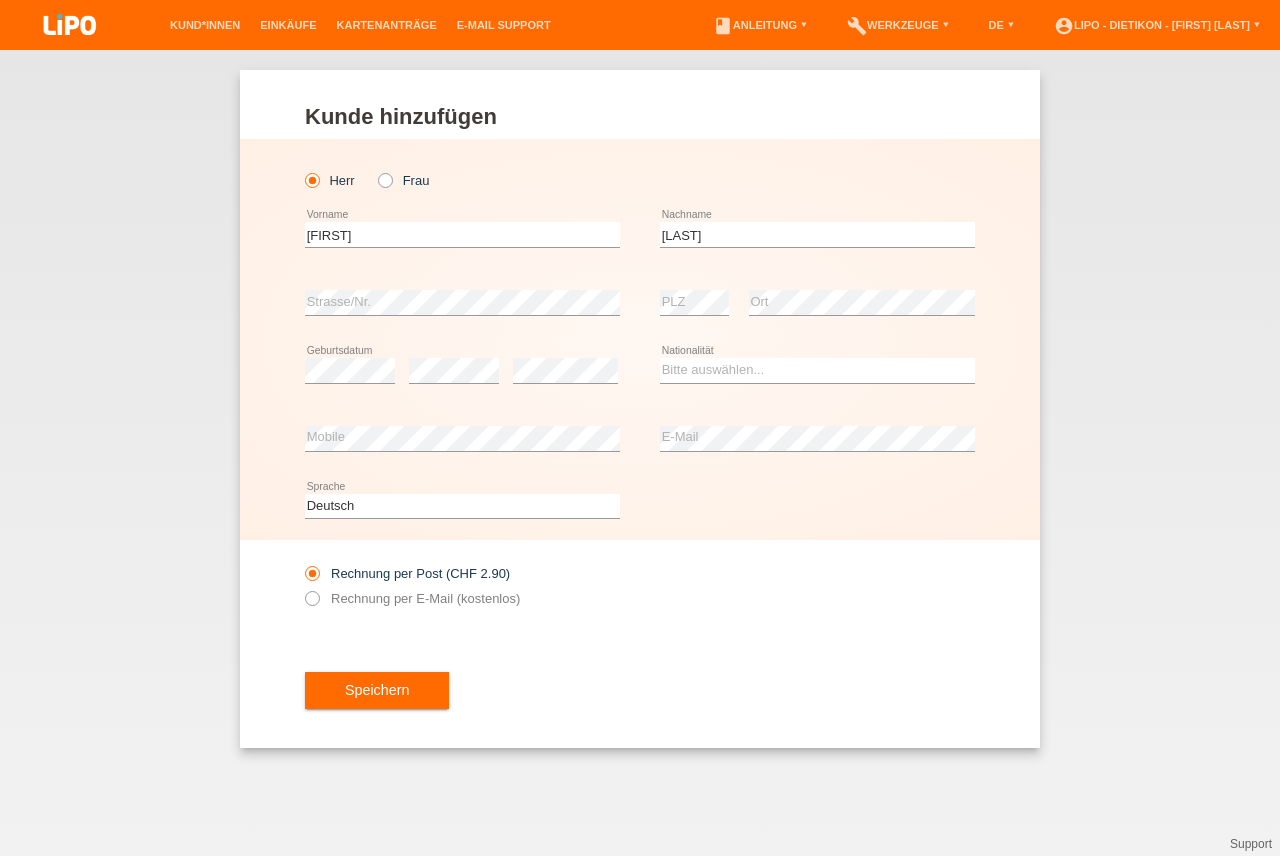 click on "error" at bounding box center [565, 371] 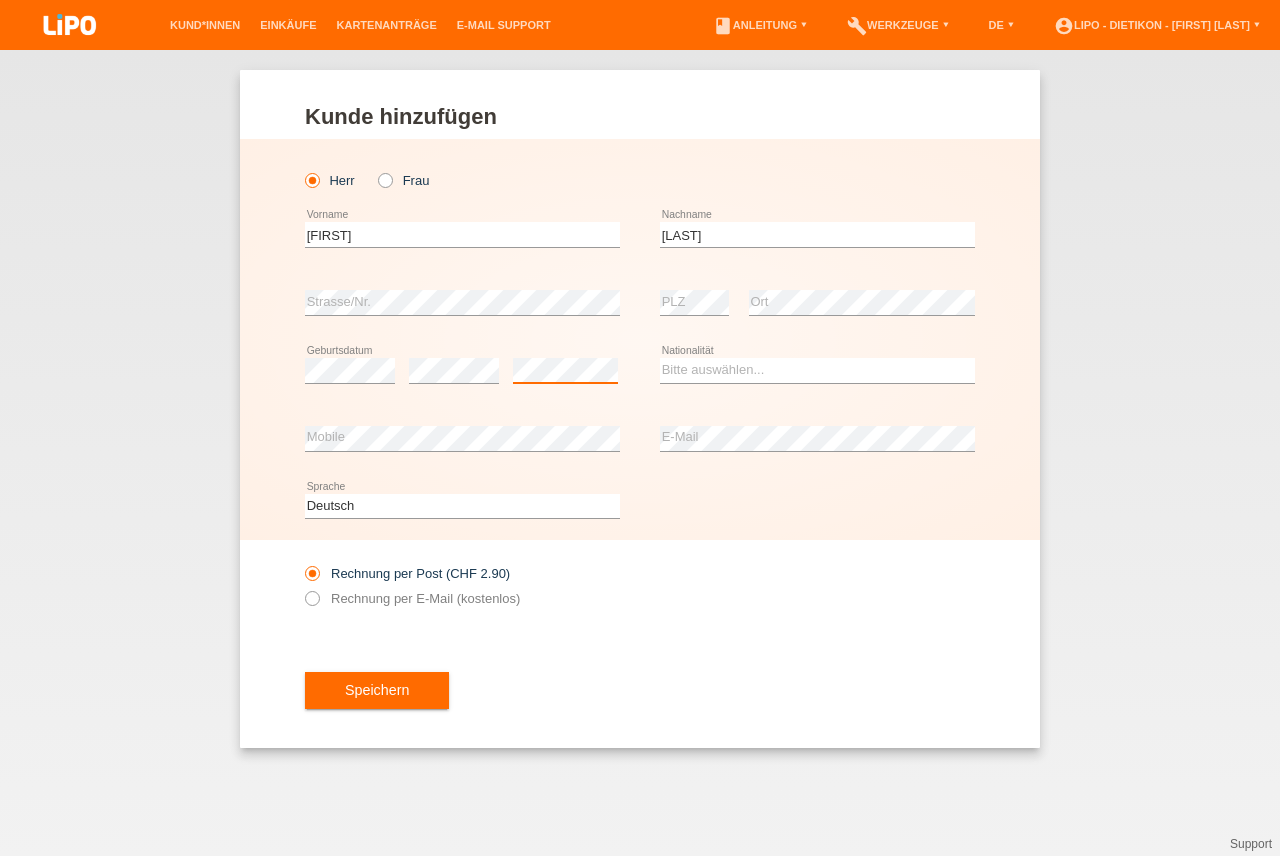 scroll, scrollTop: 0, scrollLeft: 0, axis: both 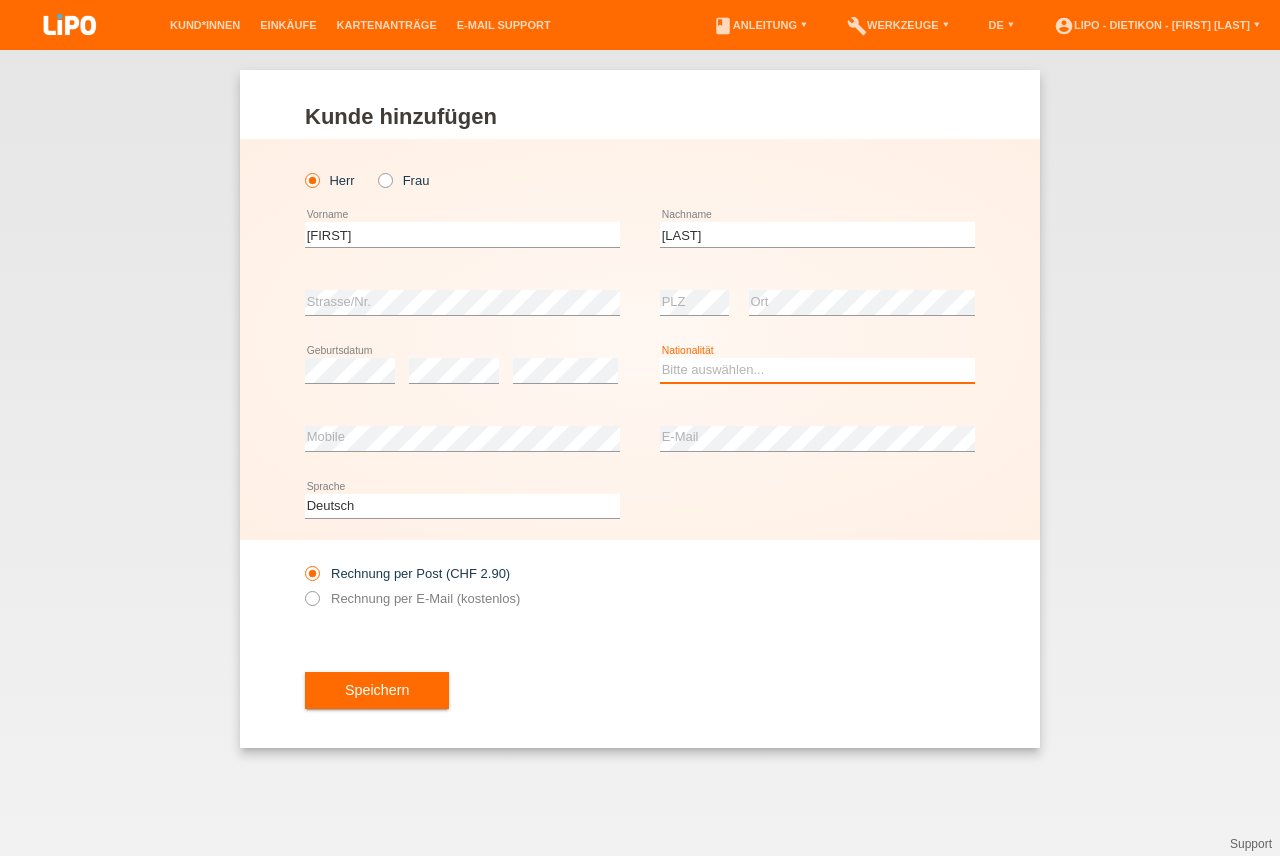 click on "Bitte auswählen...
Schweiz
Deutschland
Liechtenstein
Österreich
------------
Afghanistan
Ägypten
Åland
Albanien
Algerien" at bounding box center [817, 370] 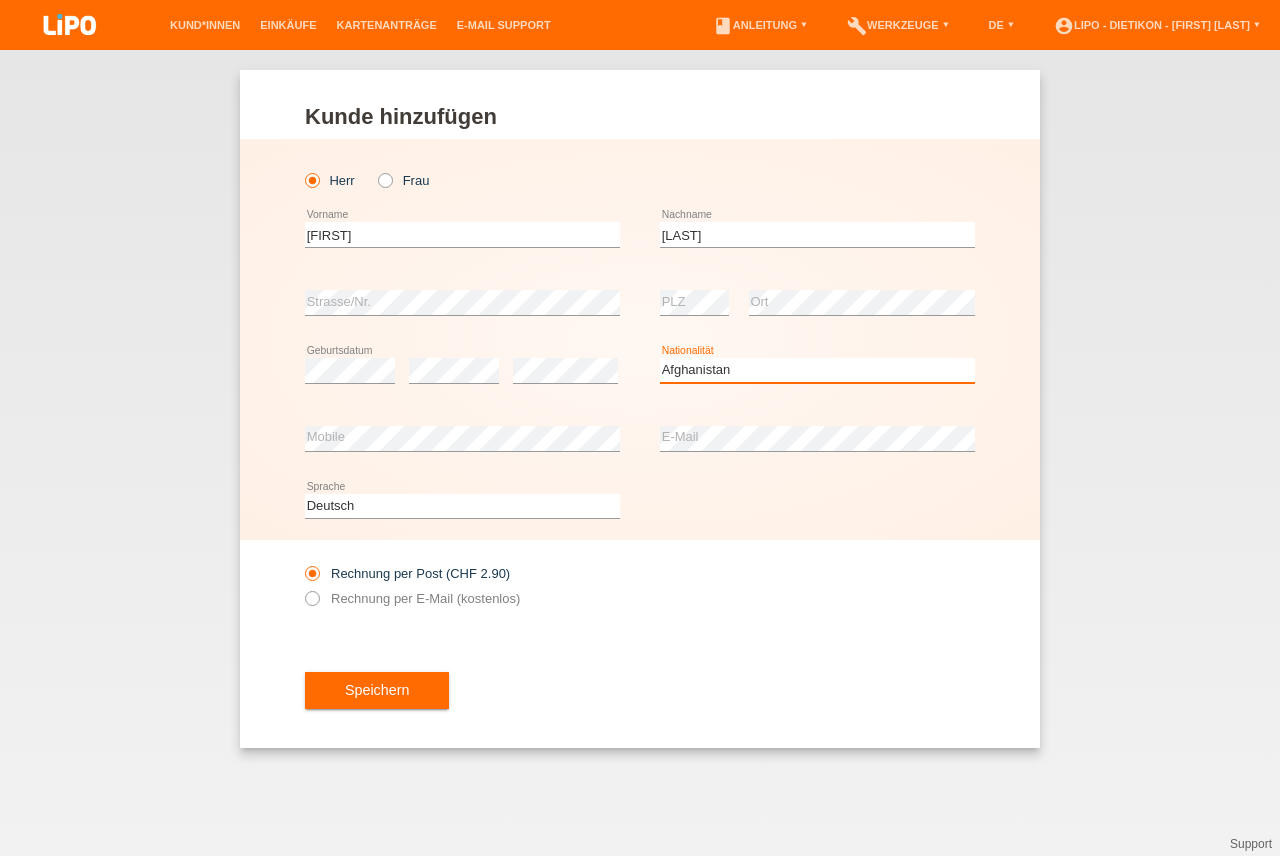 scroll, scrollTop: 0, scrollLeft: 0, axis: both 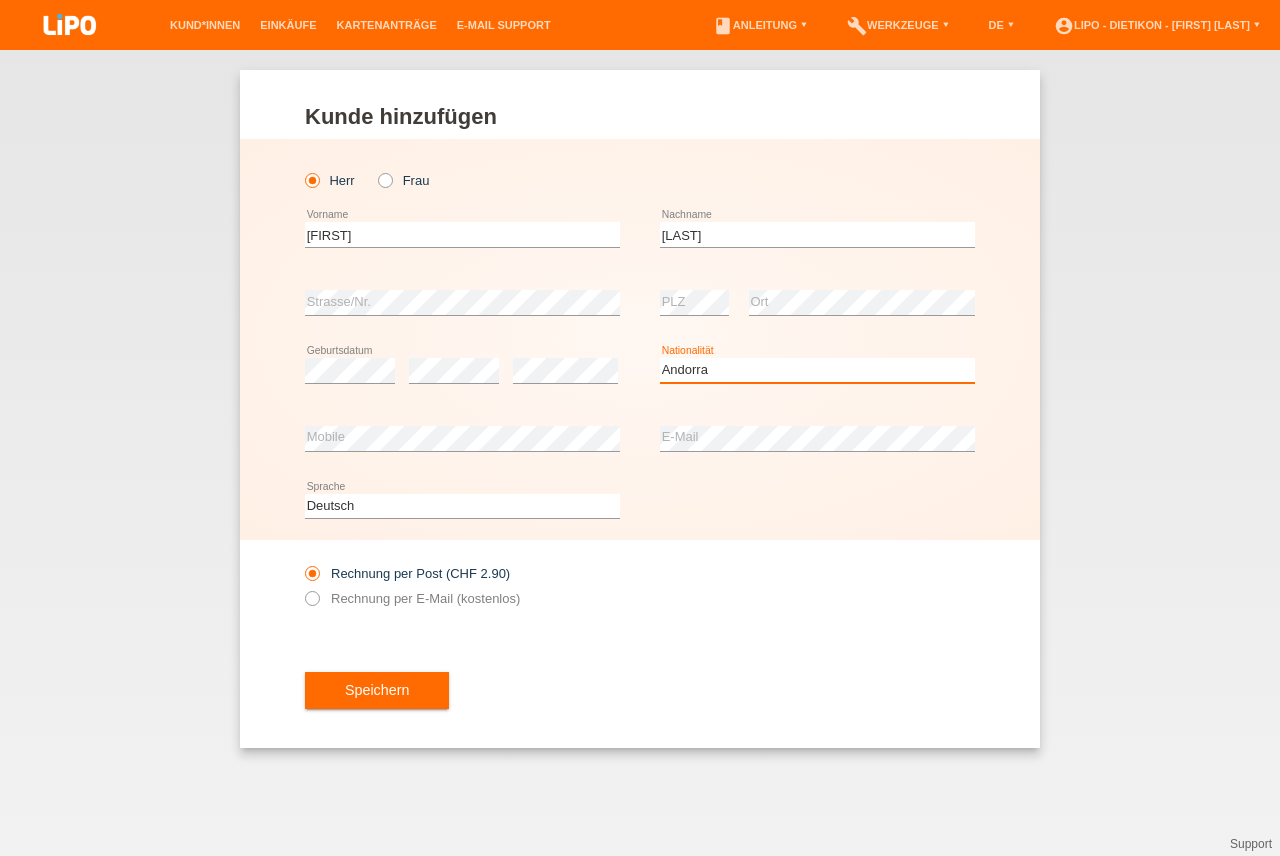 click on "Österreich" at bounding box center [0, 0] 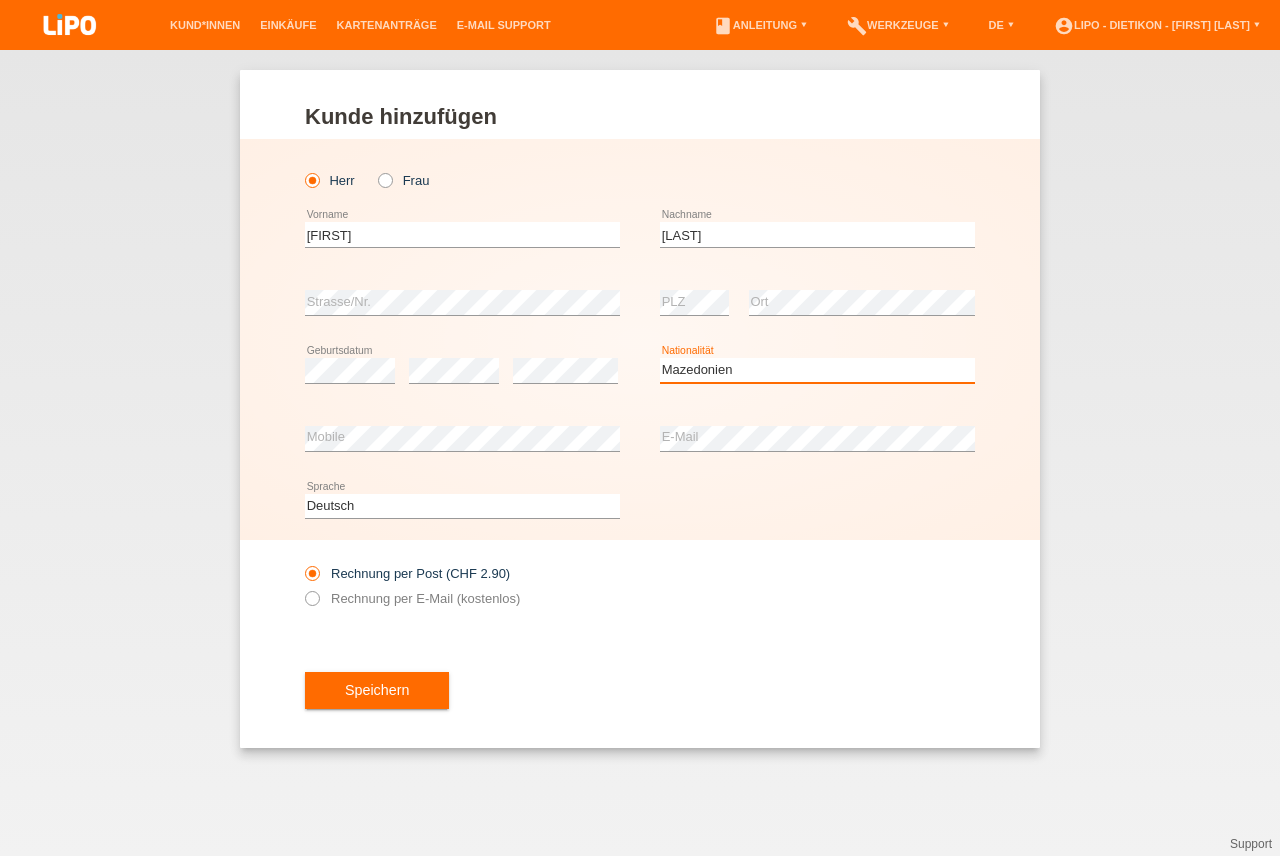 click on "Mazedonien" at bounding box center (0, 0) 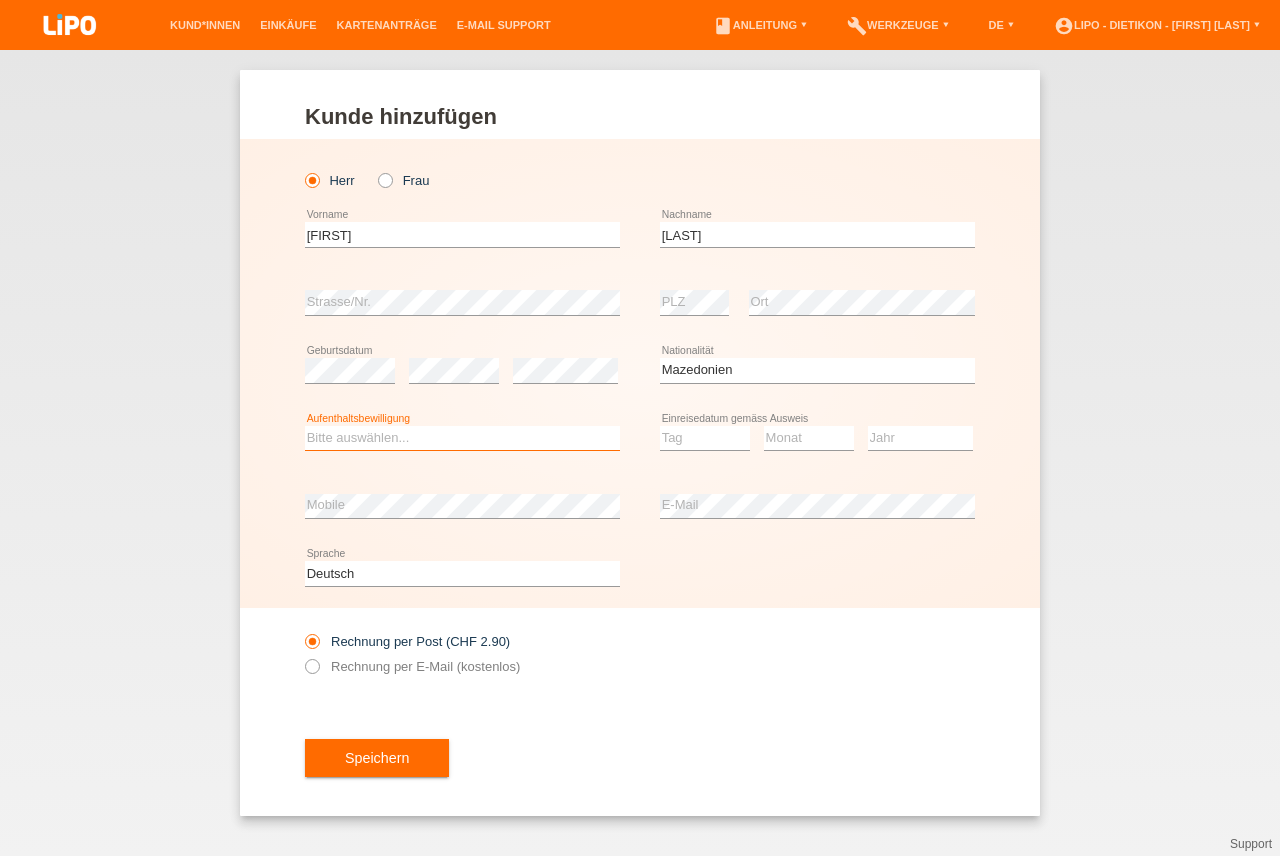 click on "Bitte auswählen...
C
B
B - Flüchtlingsstatus
Andere" at bounding box center (462, 438) 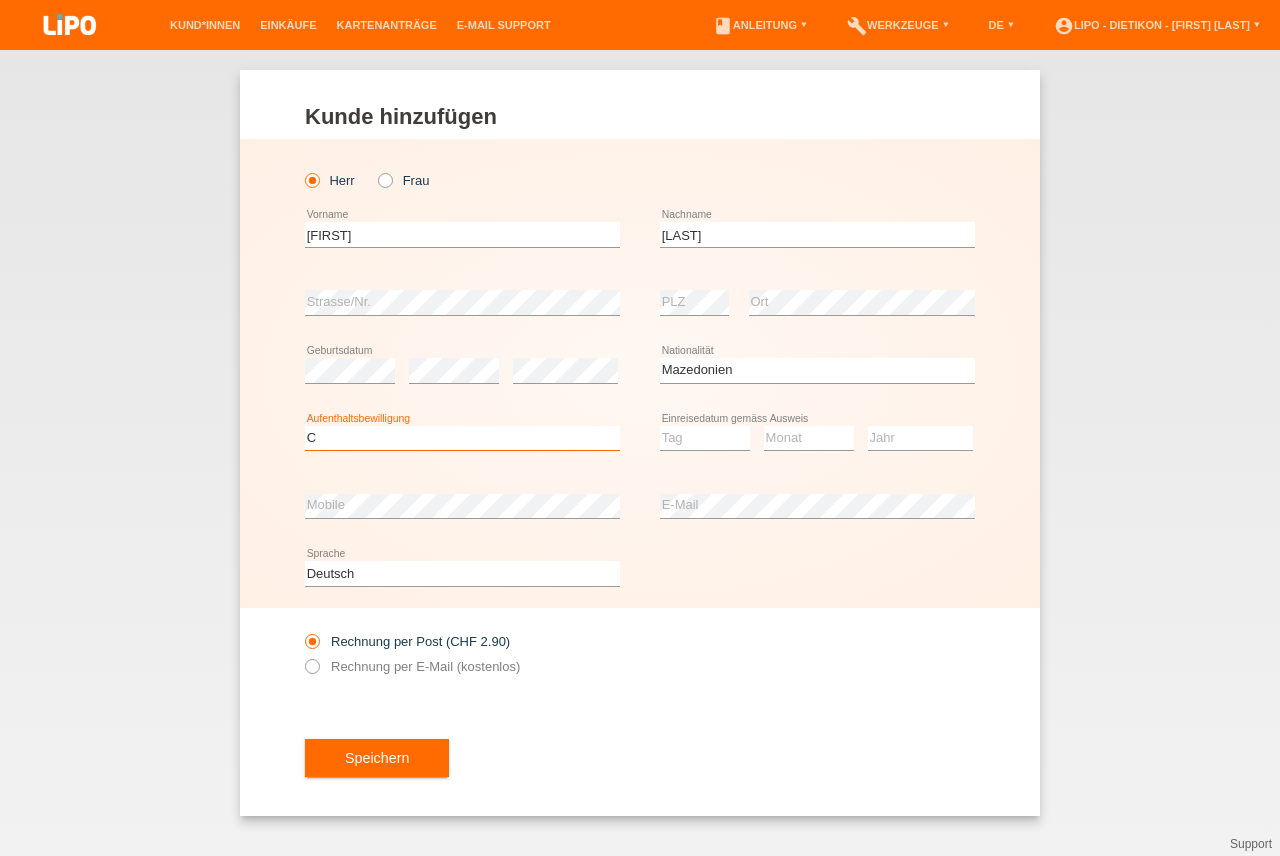 click on "C" at bounding box center (0, 0) 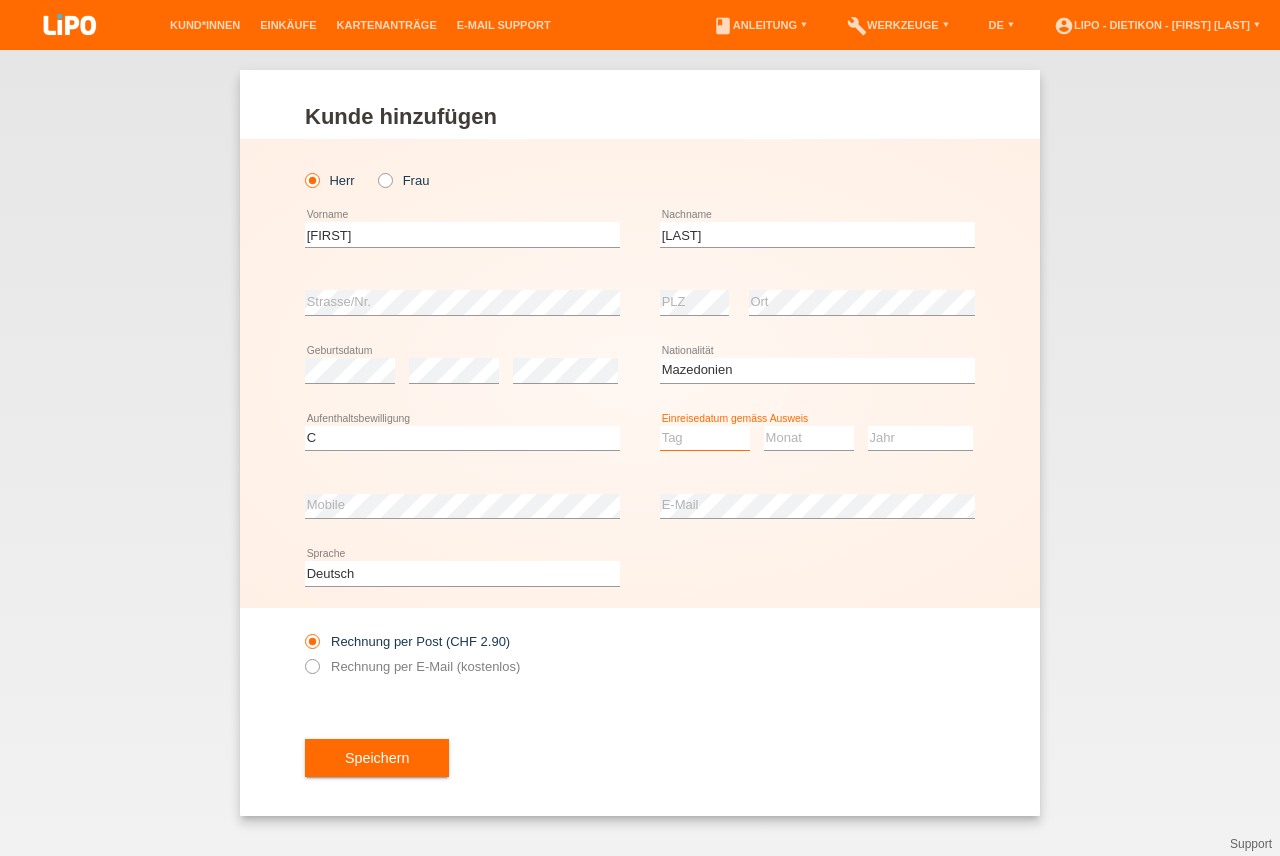 click on "Tag
01
02
03
04
05
06
07
08
09
10 11" at bounding box center [705, 438] 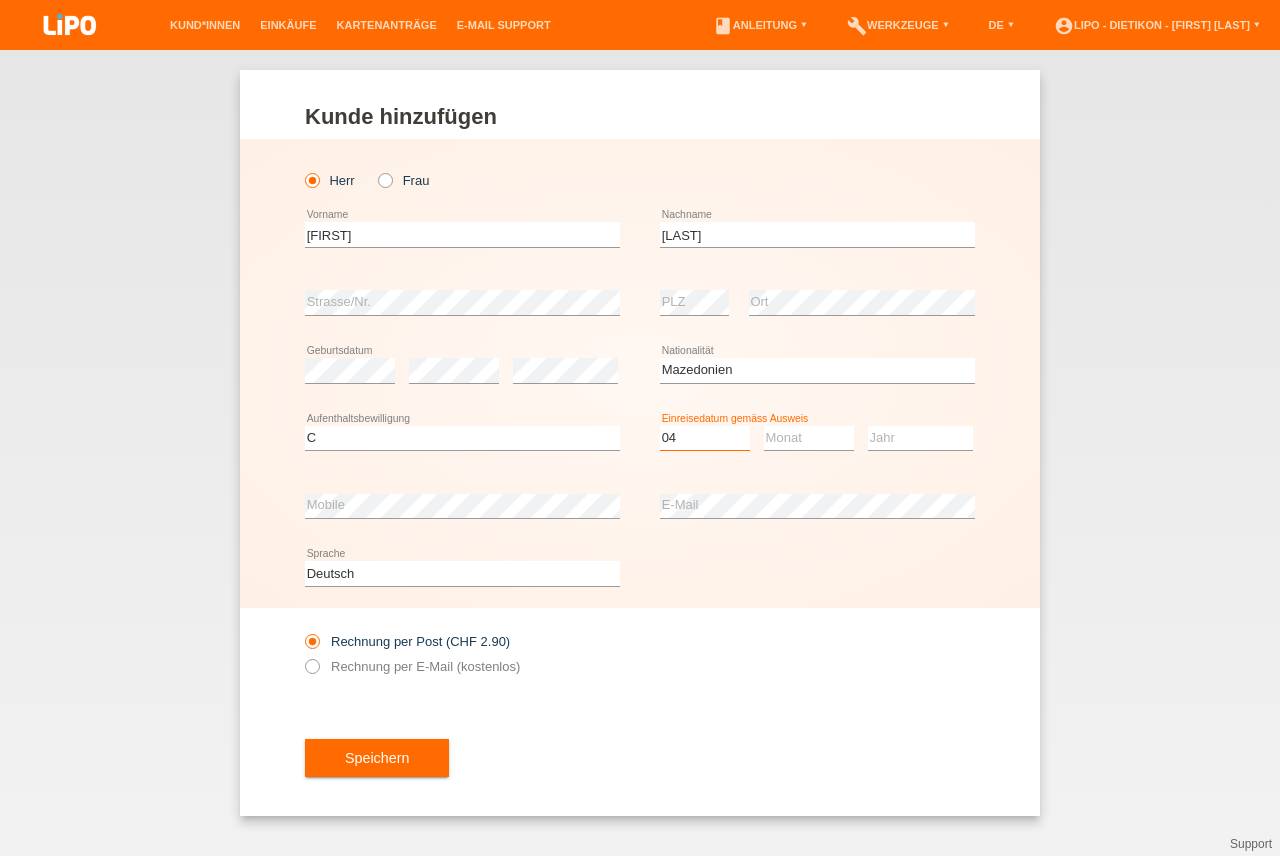 click on "04" at bounding box center [0, 0] 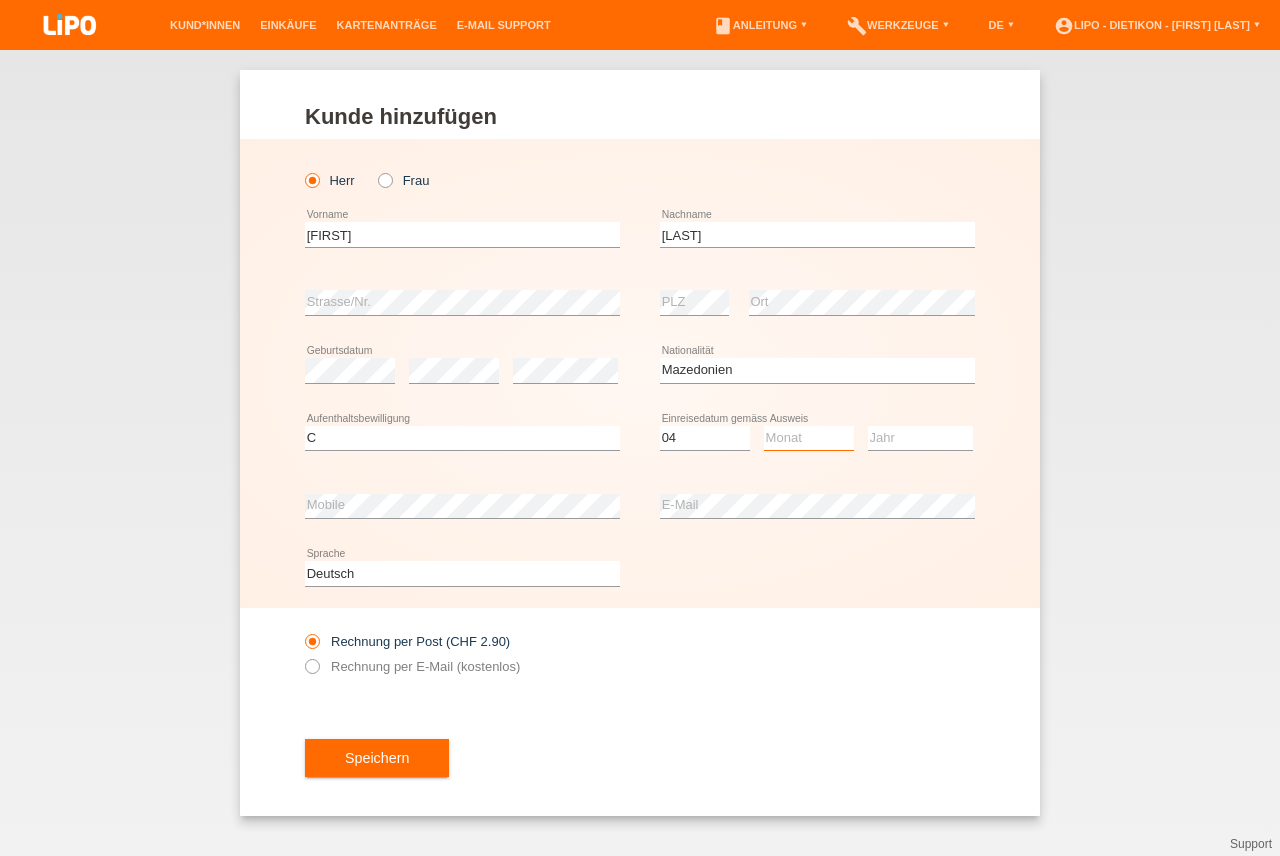click on "Monat
01
02
03
04
05
06
07
08
09
10 11" at bounding box center (809, 438) 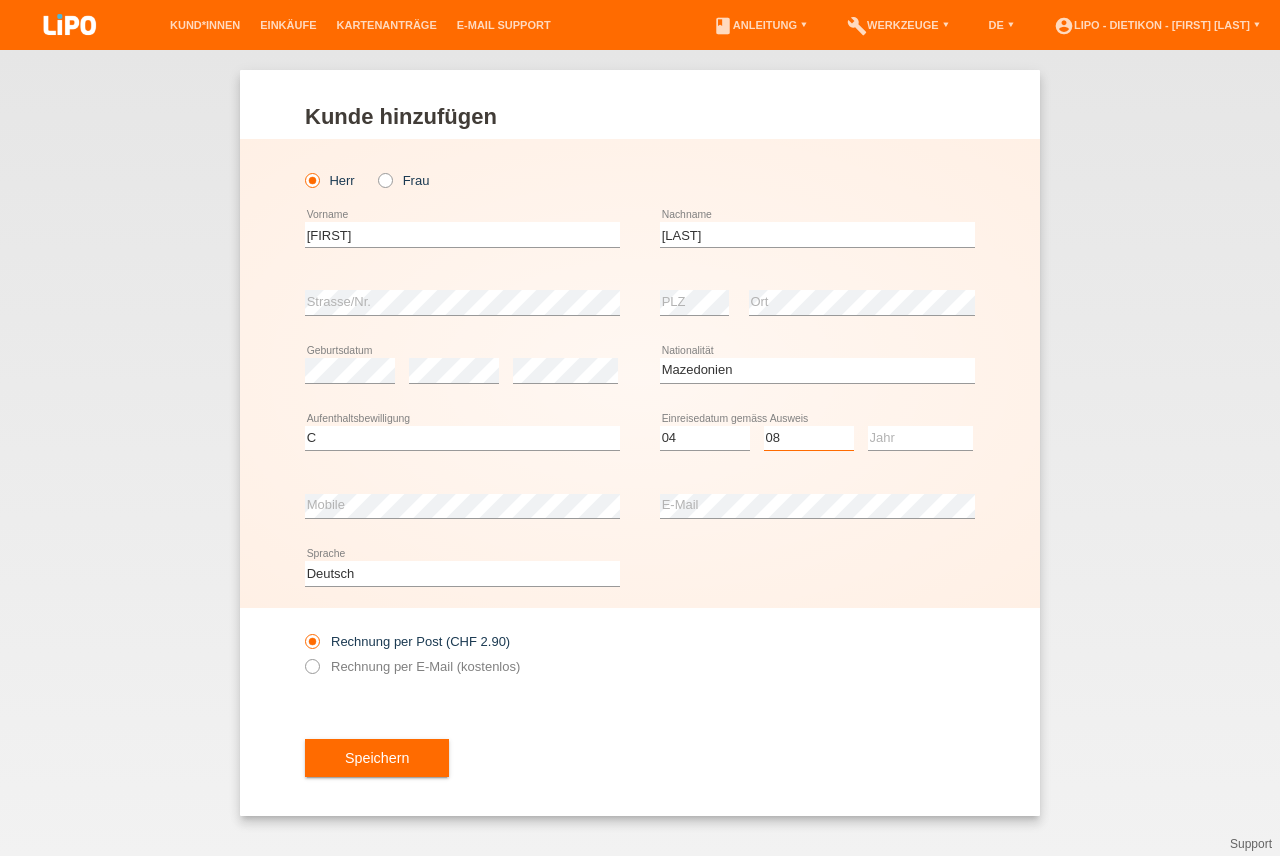 click on "08" at bounding box center [0, 0] 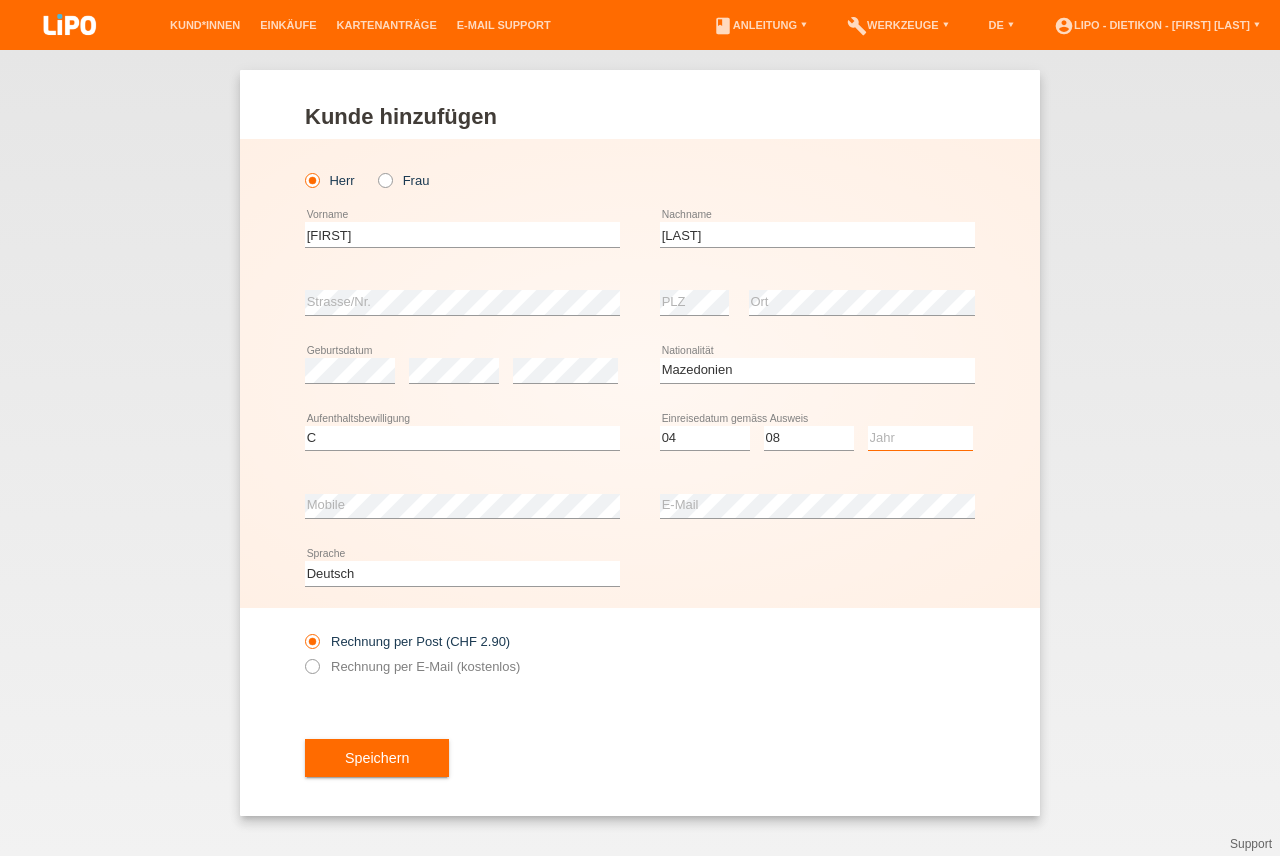 click on "Jahr
2025
2024
2023
2022
2021
2020
2019
2018
2017 2016 2015 2014 2013 2012 2011 2010 2009 2008 2007 2006 2005 2004 2003 2002 2001" at bounding box center [920, 438] 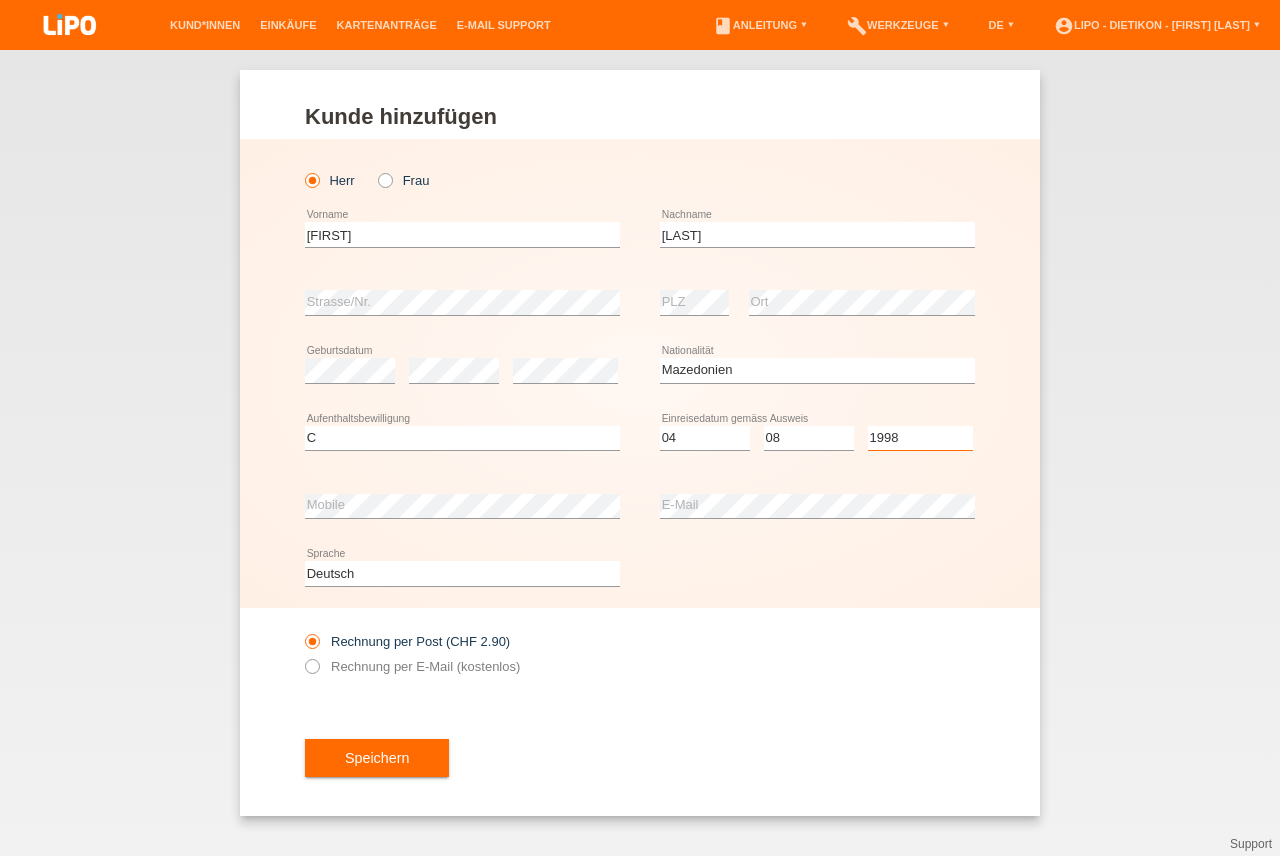 click on "1998" at bounding box center (0, 0) 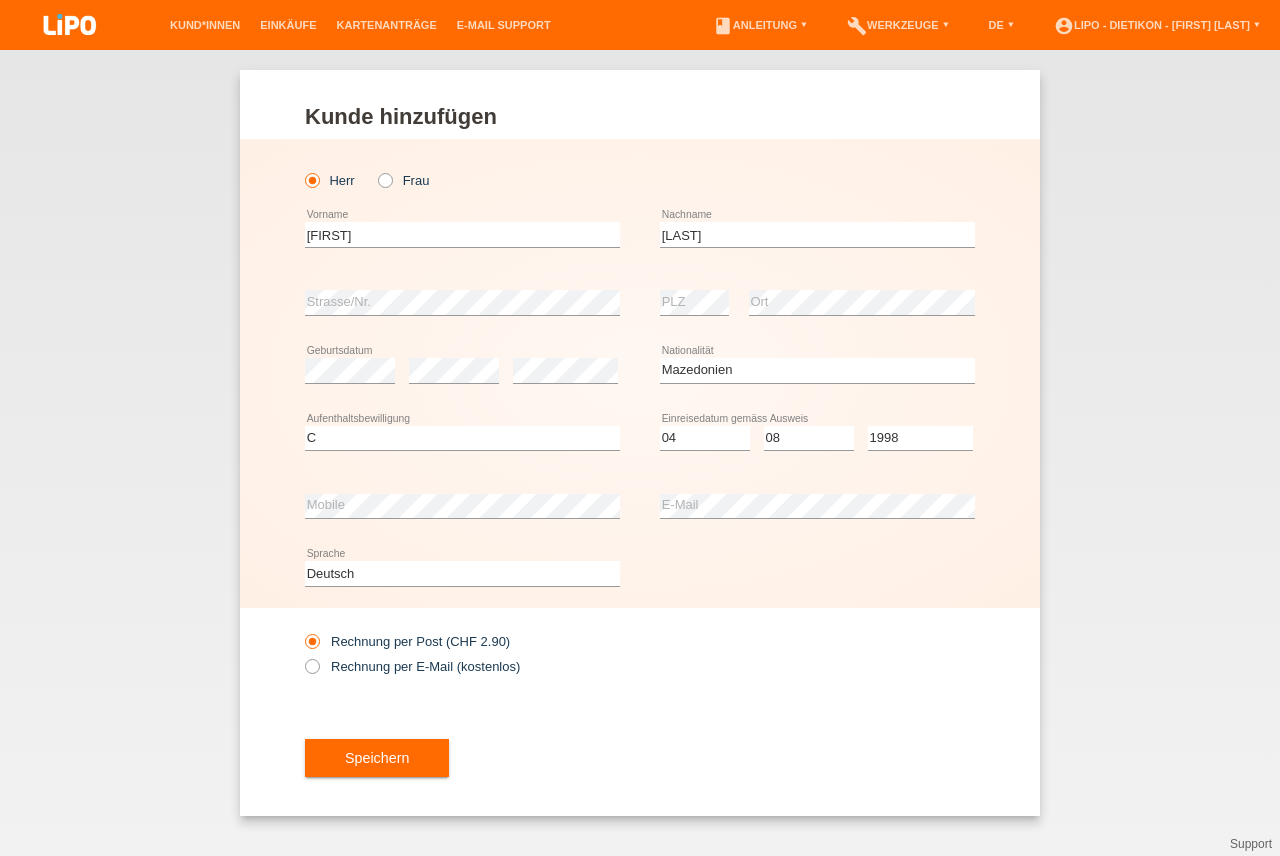 click on "Deutsch
Français
Italiano
English
error
Sprache" at bounding box center (640, 574) 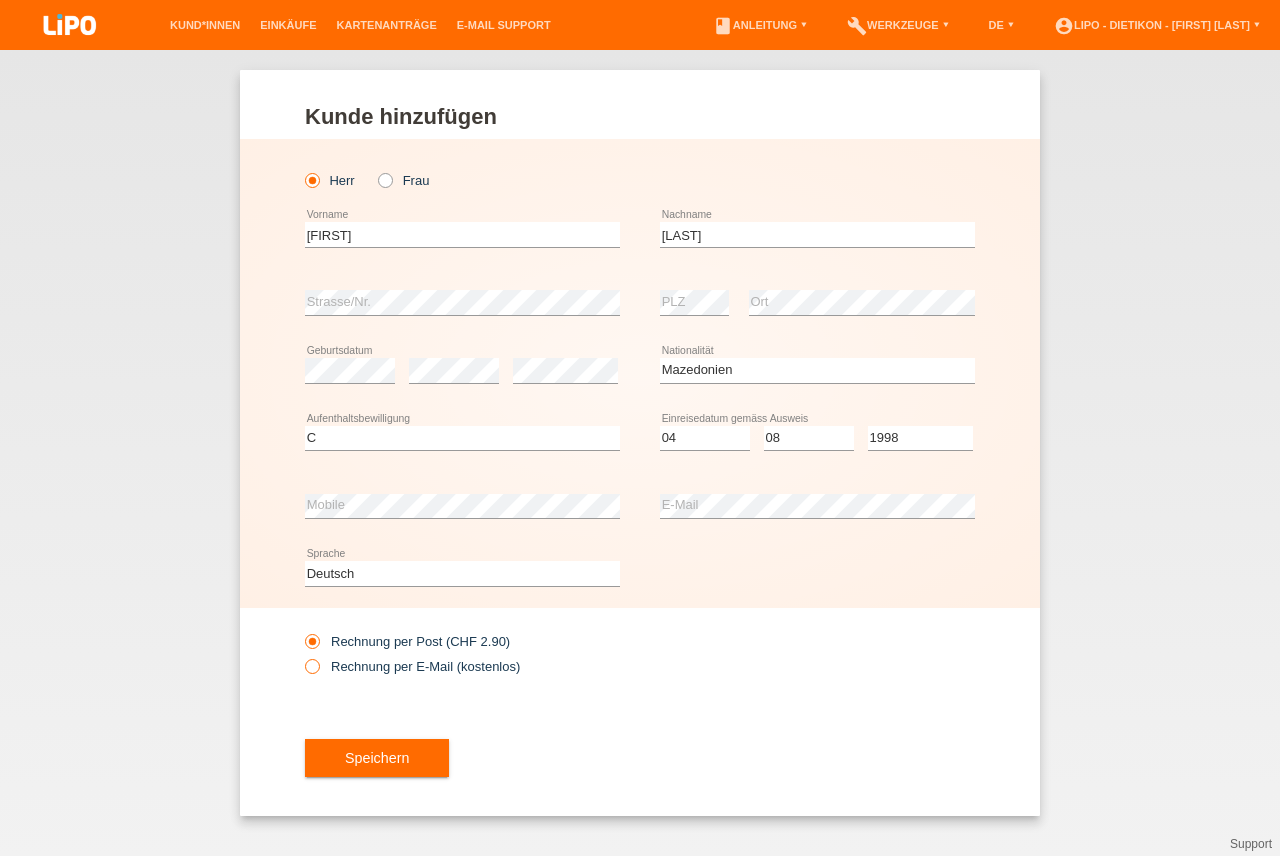 click on "Rechnung per E-Mail                                                                                            (kostenlos)" at bounding box center [412, 666] 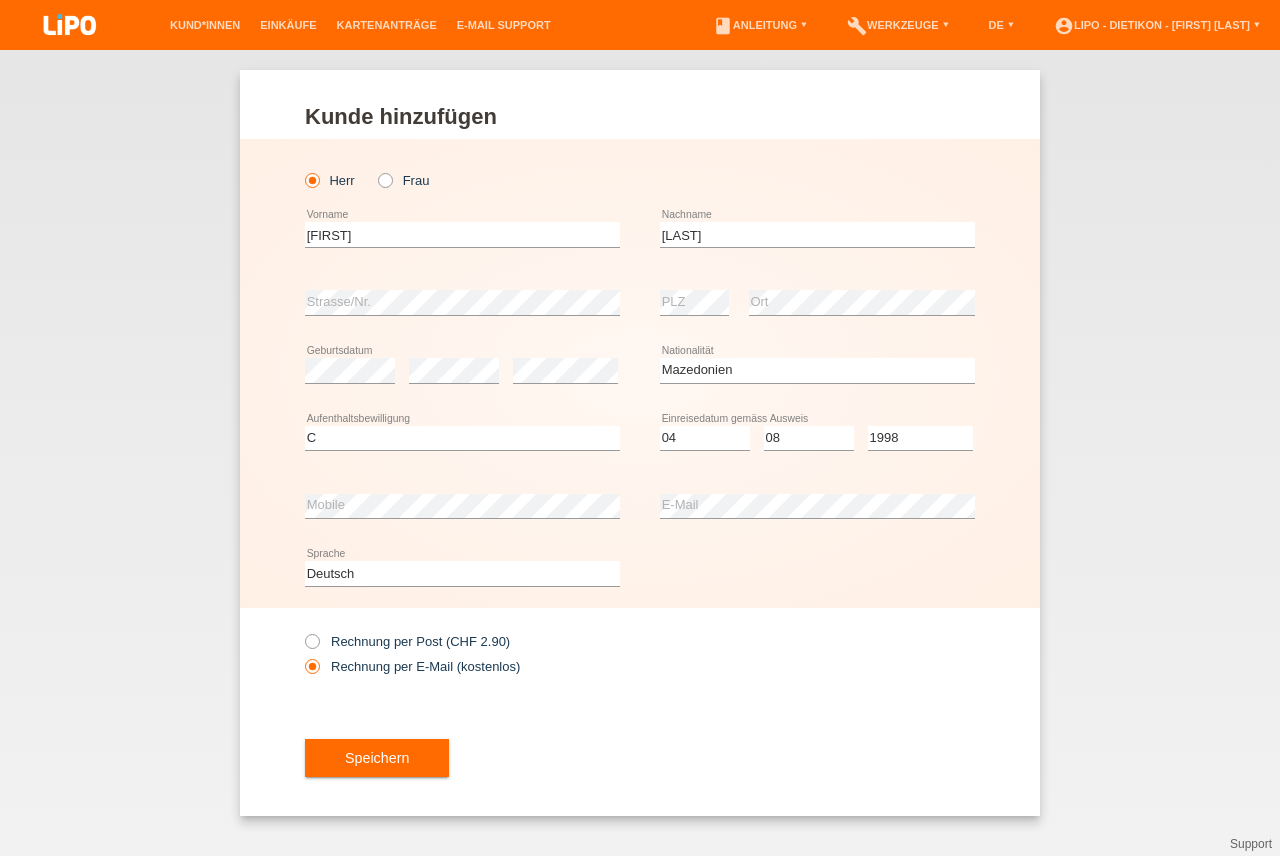 drag, startPoint x: 440, startPoint y: 763, endPoint x: 520, endPoint y: 347, distance: 423.62247 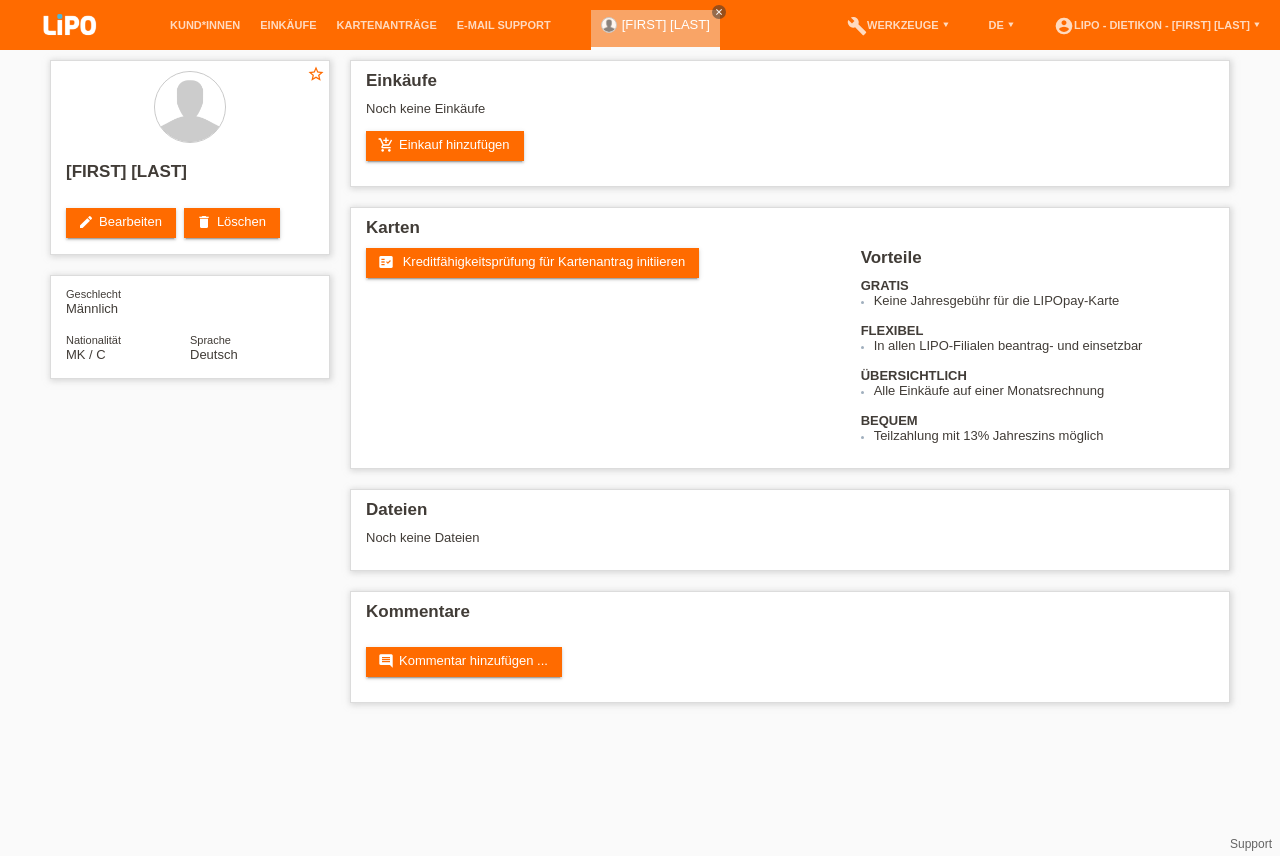 click on "fact_check
Kreditfähigkeitsprüfung für Kartenantrag initiieren" at bounding box center [532, 263] 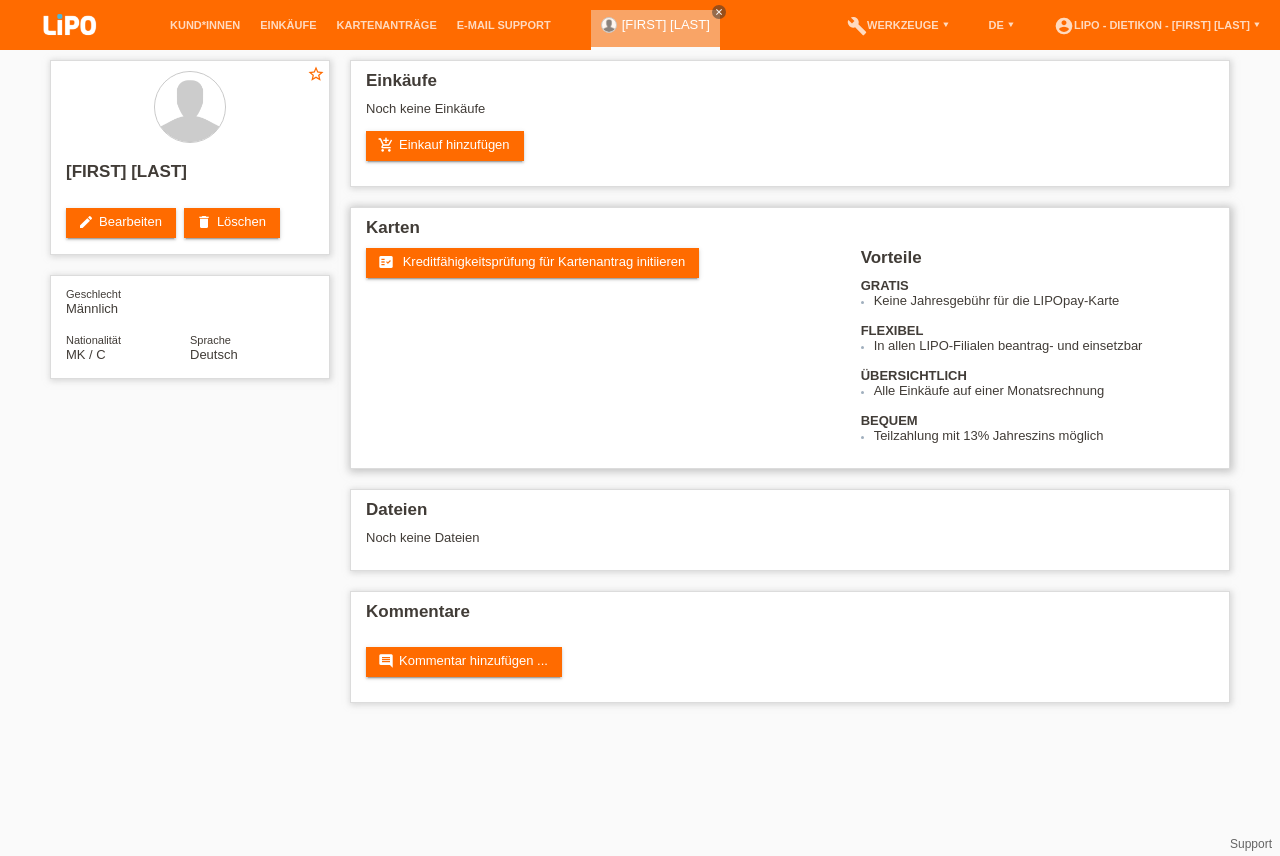 scroll, scrollTop: 0, scrollLeft: 0, axis: both 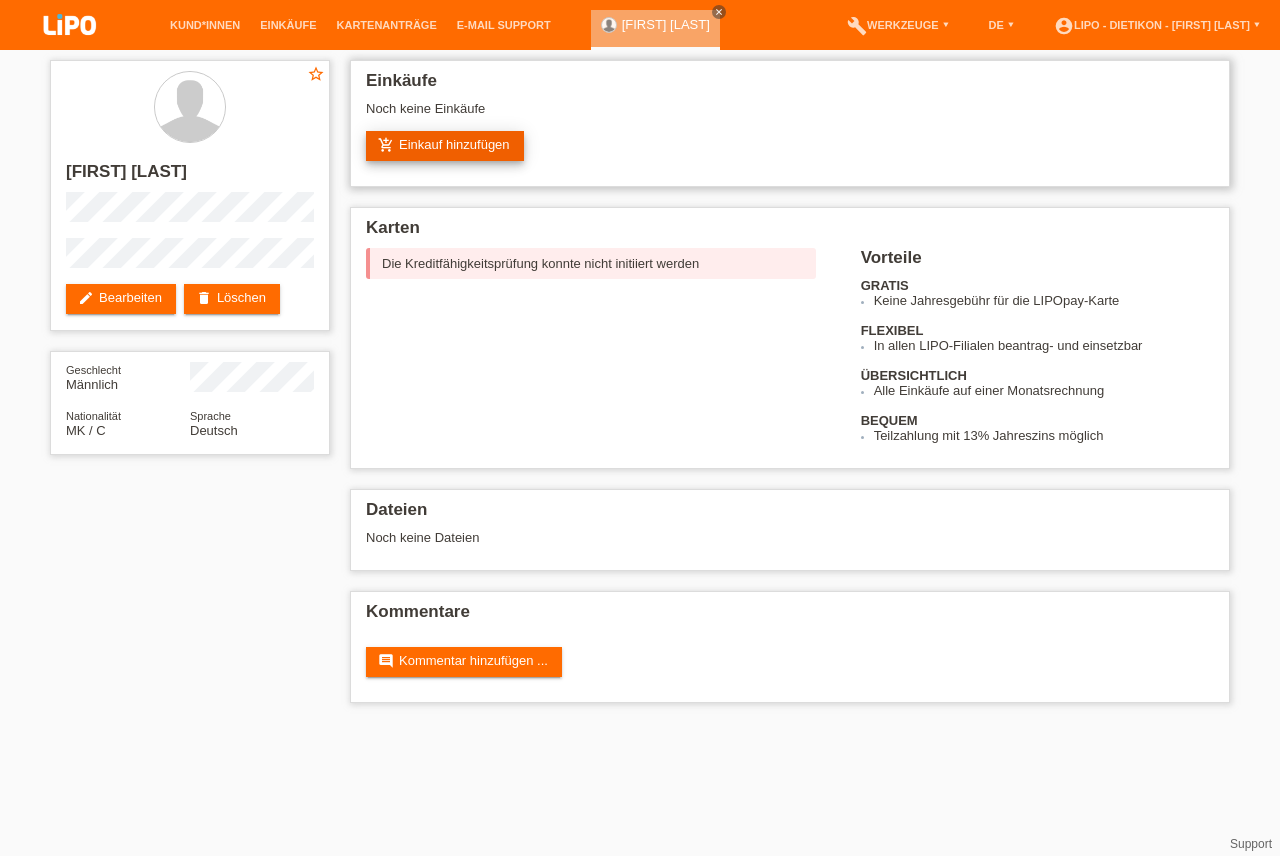 click on "add_shopping_cart  Einkauf hinzufügen" at bounding box center (445, 146) 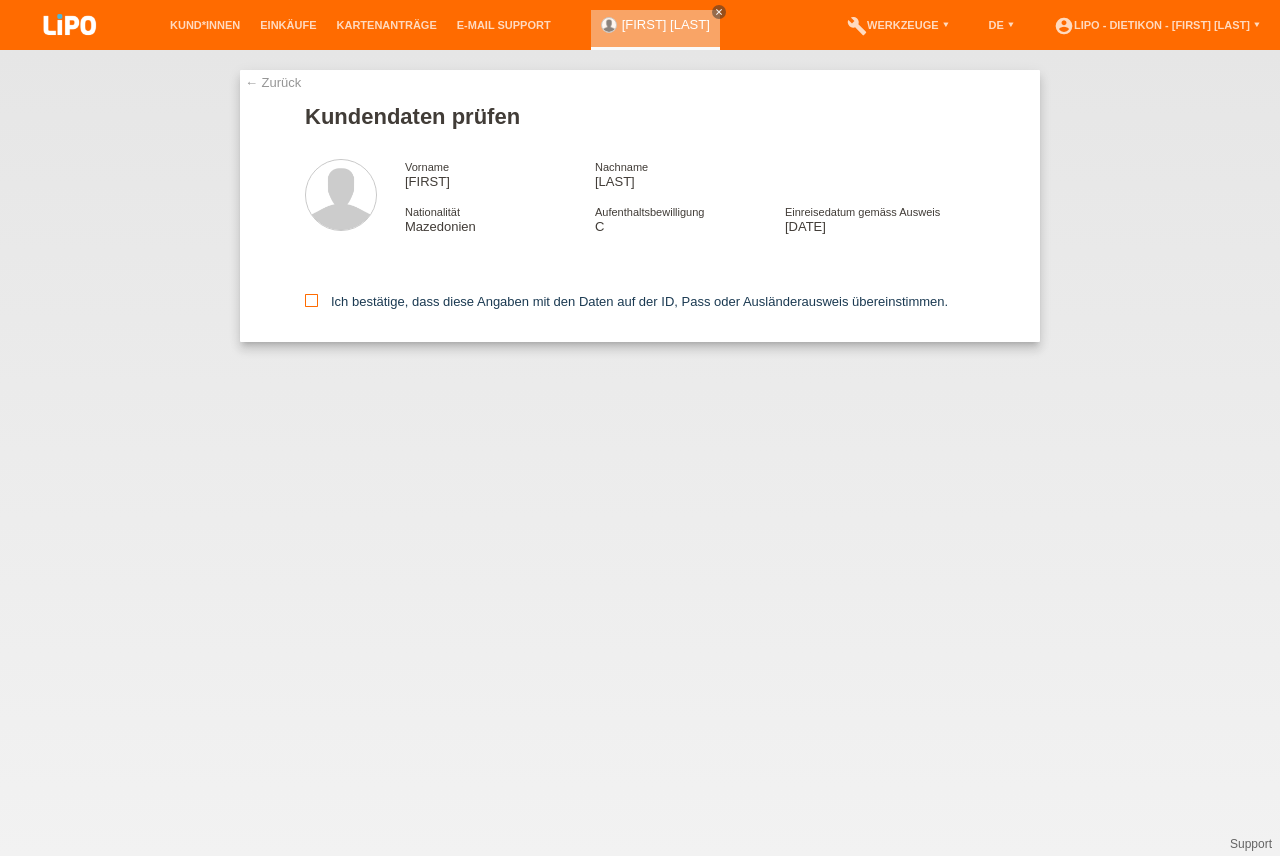 scroll, scrollTop: 0, scrollLeft: 0, axis: both 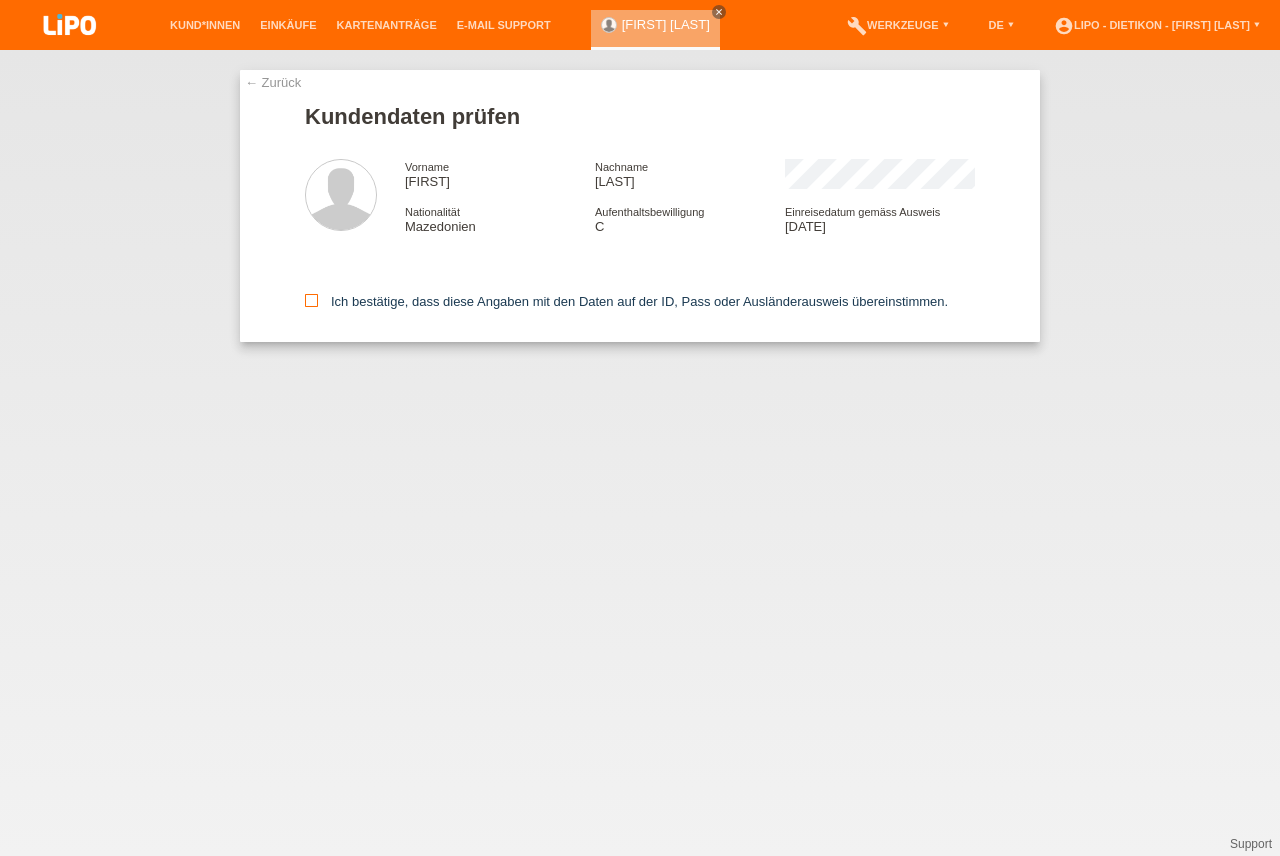 click on "Ich bestätige, dass diese Angaben mit den Daten auf der ID, Pass oder Ausländerausweis übereinstimmen." at bounding box center [640, 298] 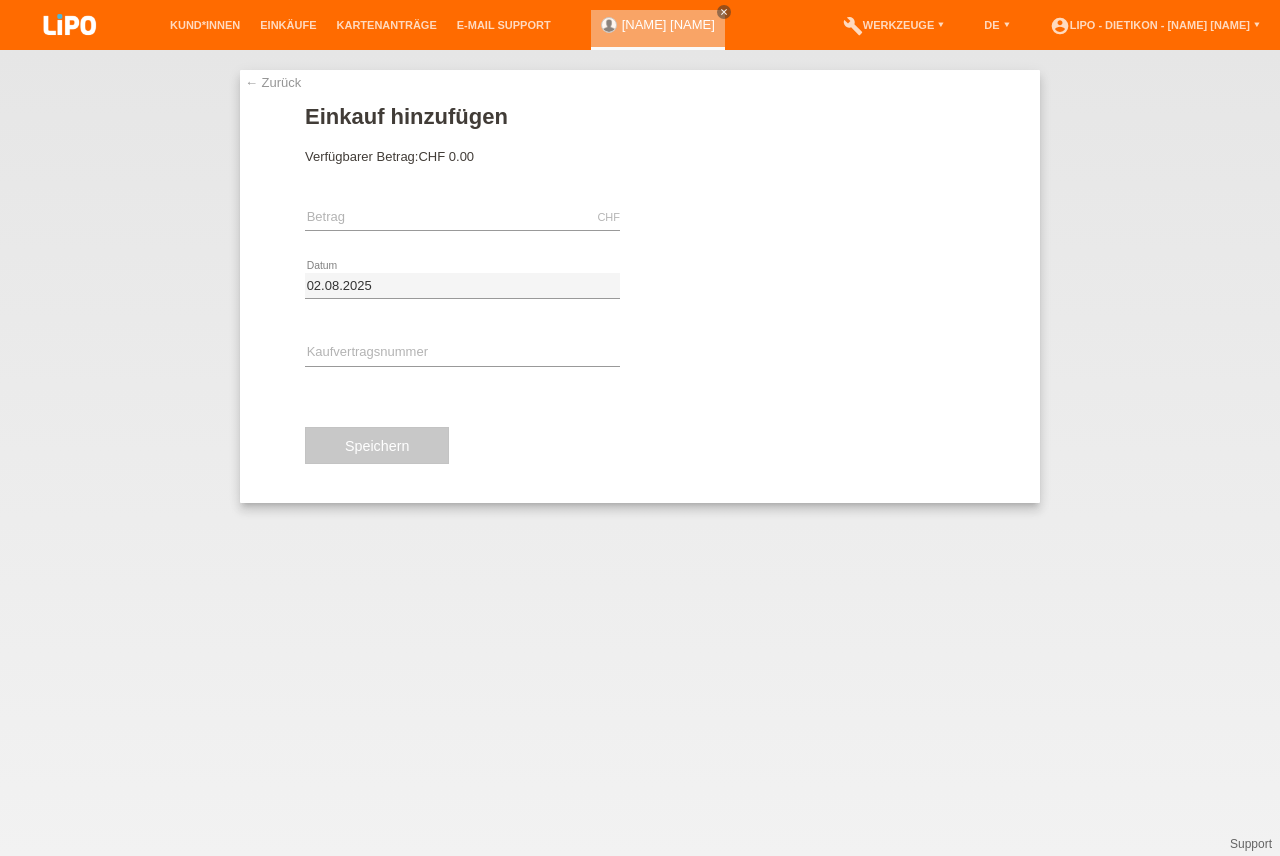 click on "Verfügbarer Betrag:
CHF 0.00" at bounding box center [640, 156] 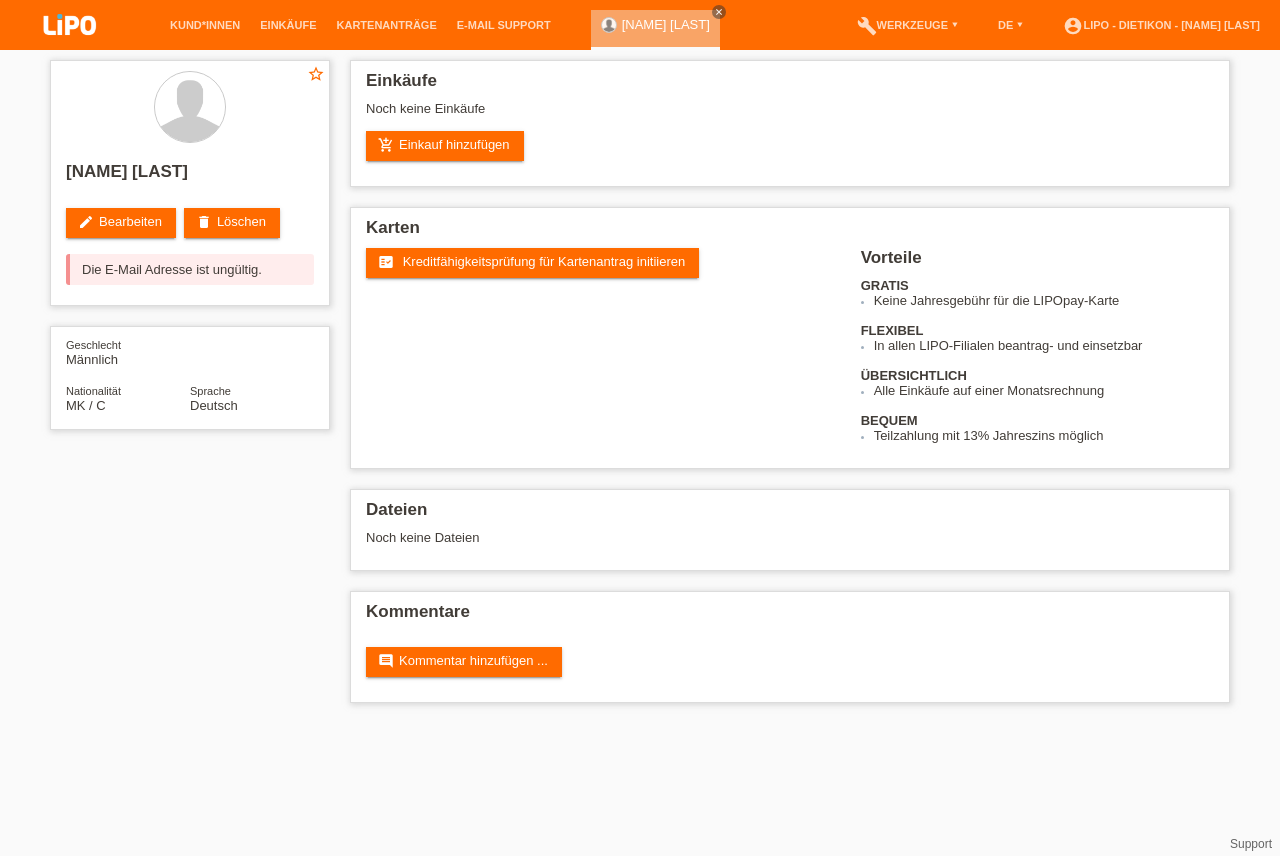 scroll, scrollTop: 0, scrollLeft: 0, axis: both 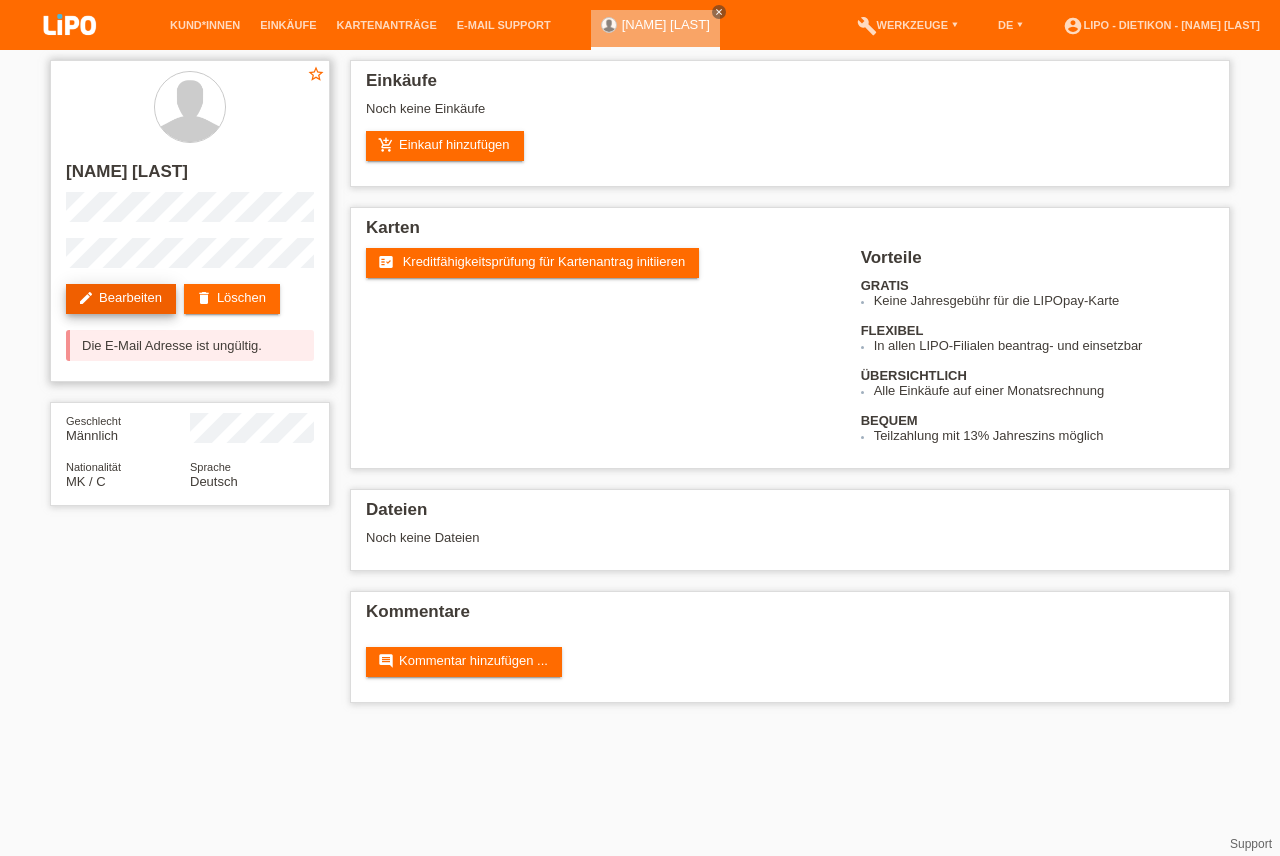 click on "edit  Bearbeiten" at bounding box center [121, 299] 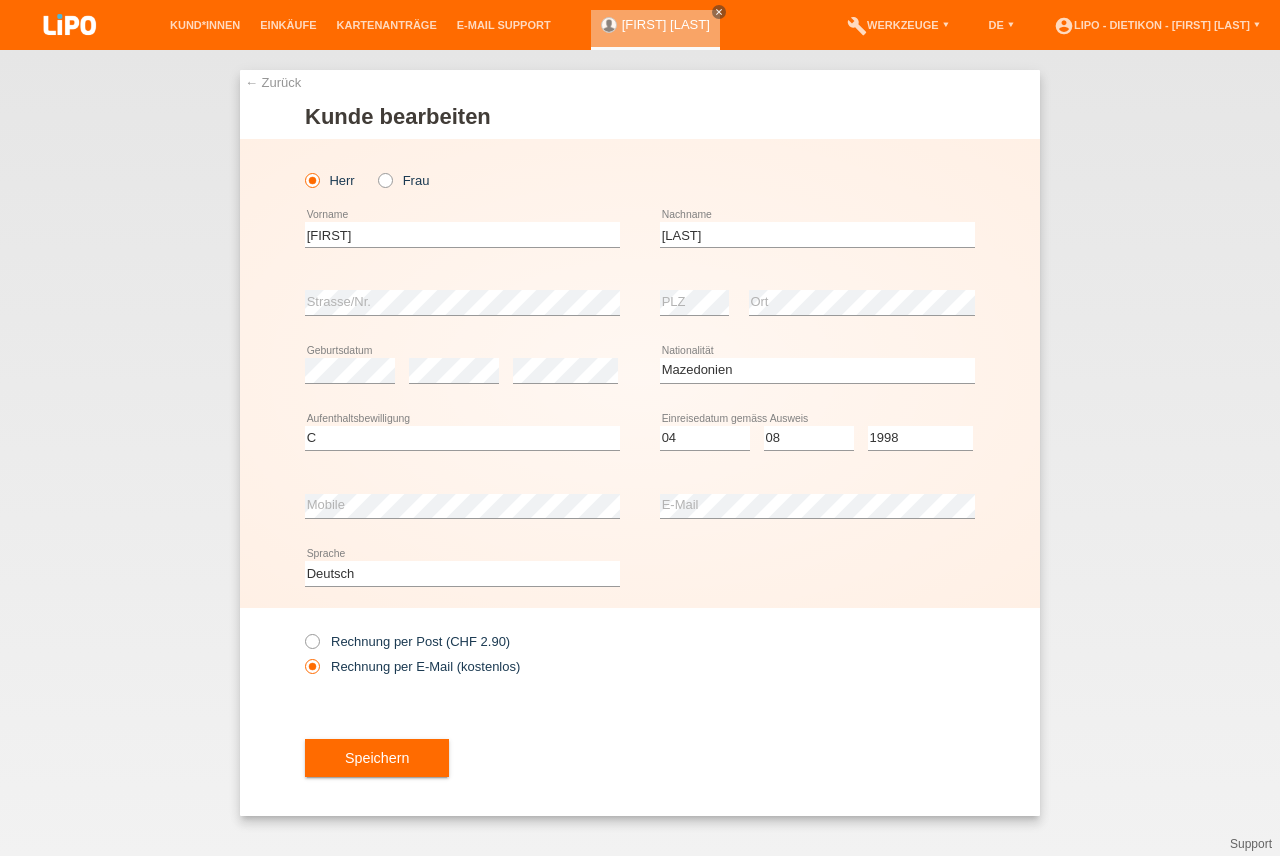select on "MK" 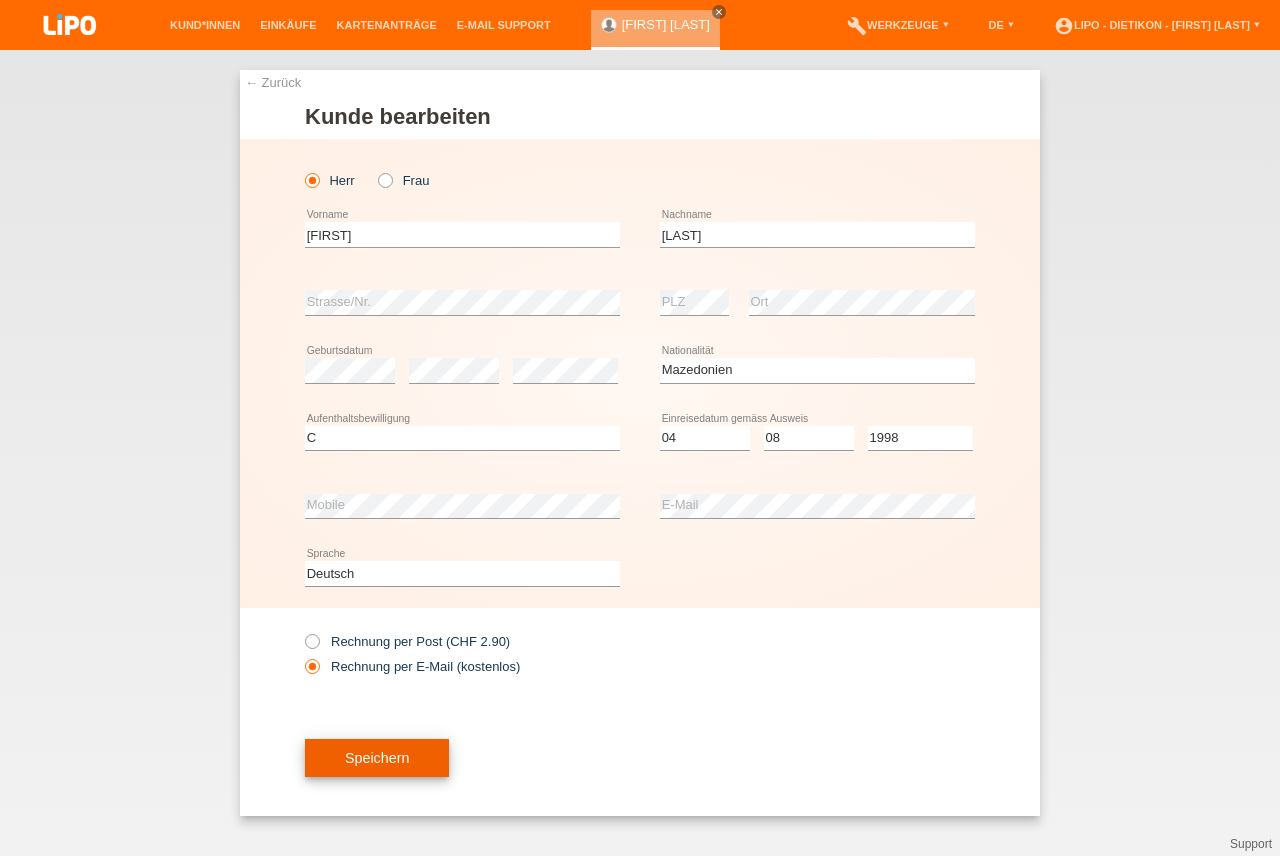 click on "Speichern" at bounding box center (377, 758) 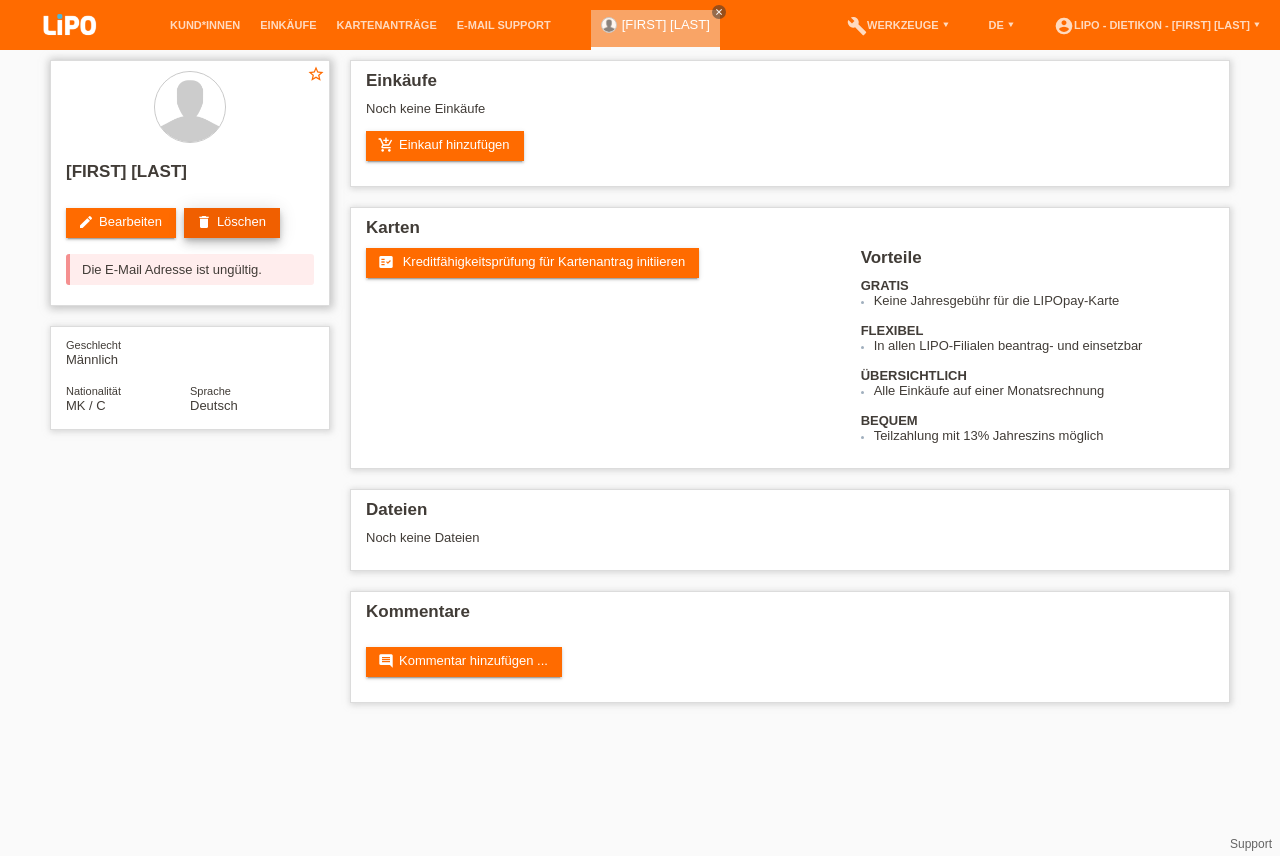scroll, scrollTop: 0, scrollLeft: 0, axis: both 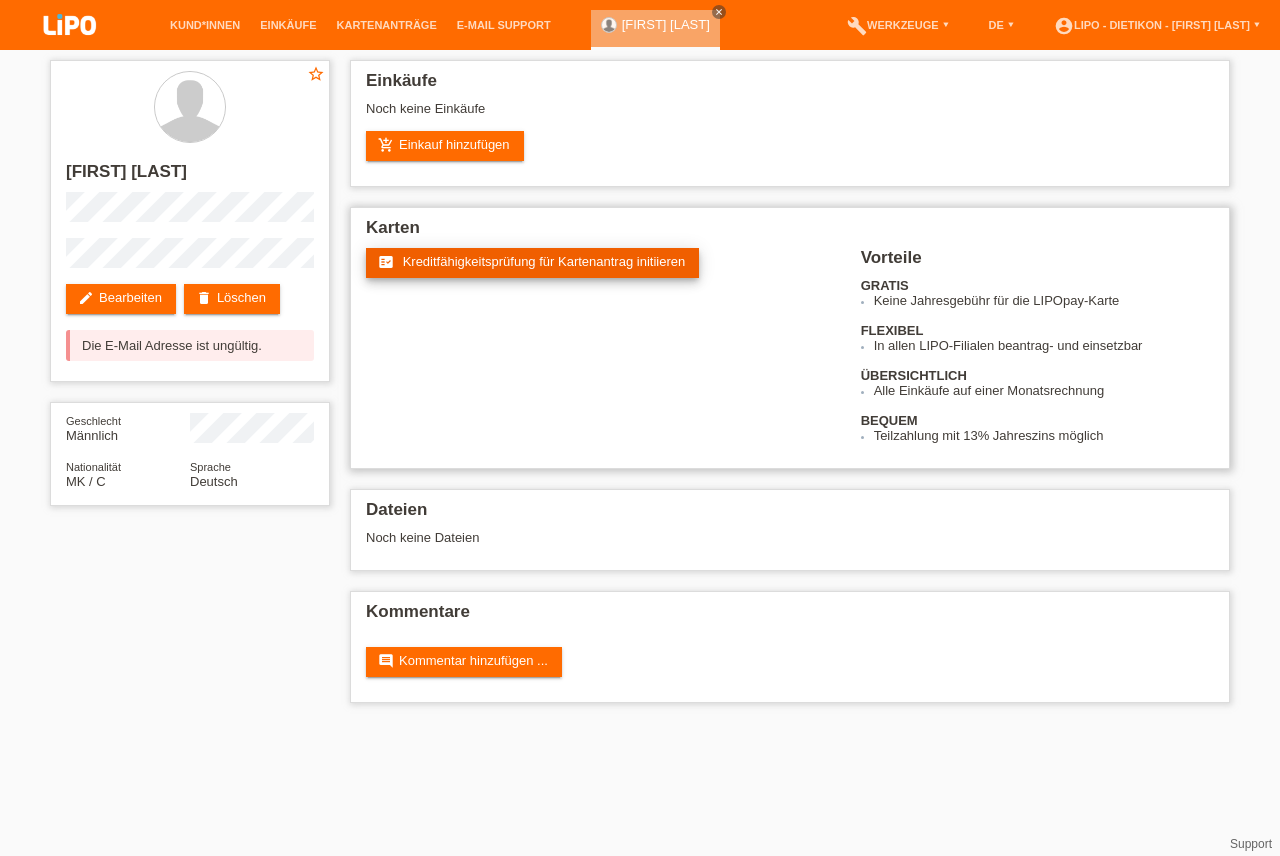 click on "Kreditfähigkeitsprüfung für Kartenantrag initiieren" at bounding box center [544, 261] 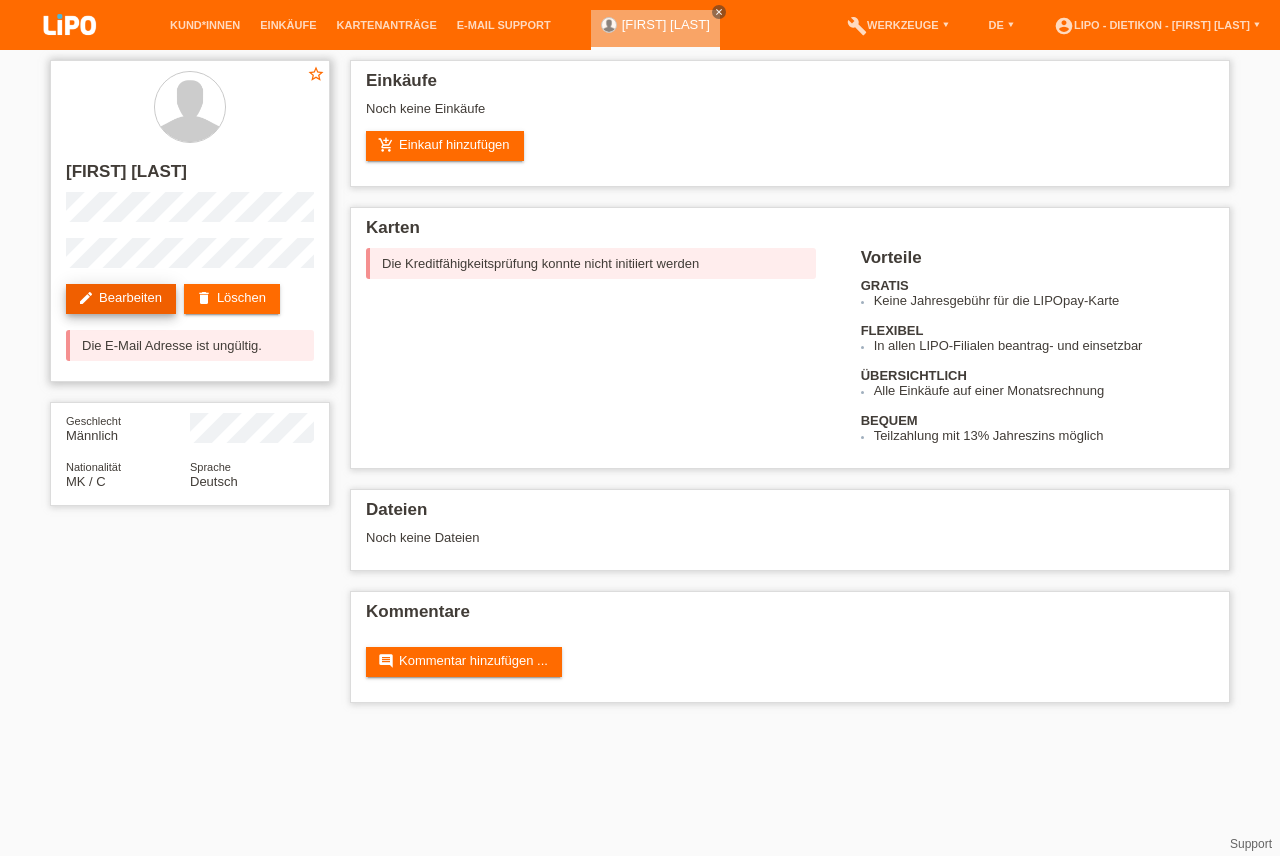 click on "edit  Bearbeiten" at bounding box center [121, 299] 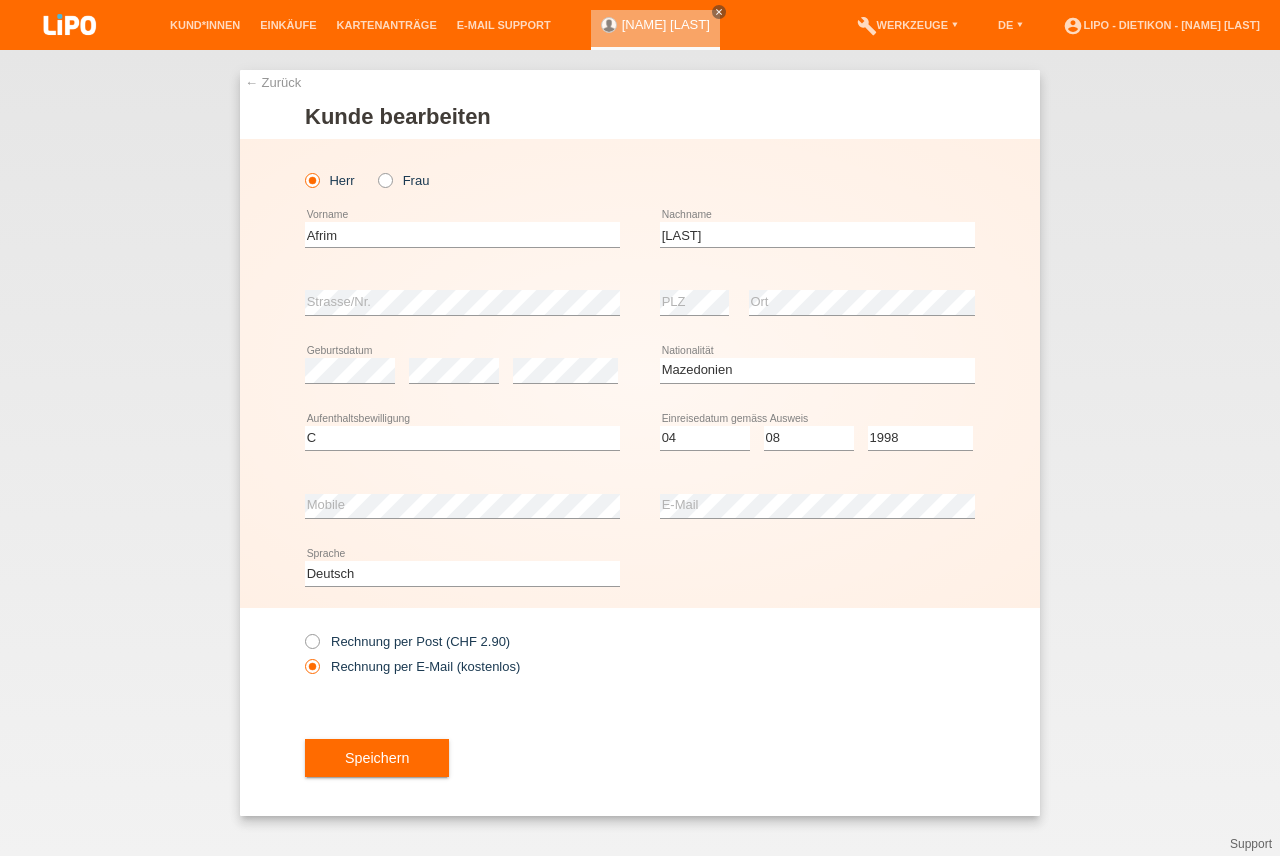 select on "MK" 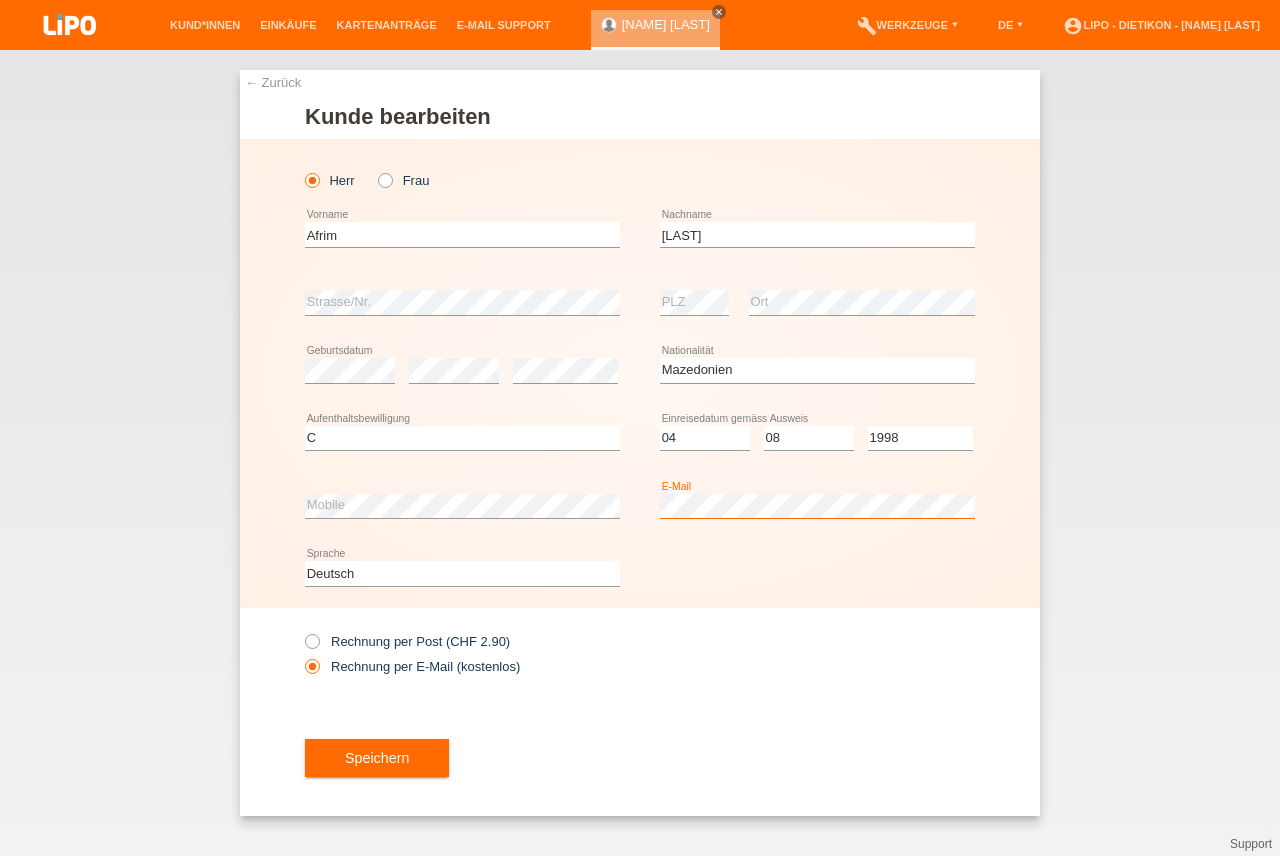 scroll, scrollTop: 0, scrollLeft: 0, axis: both 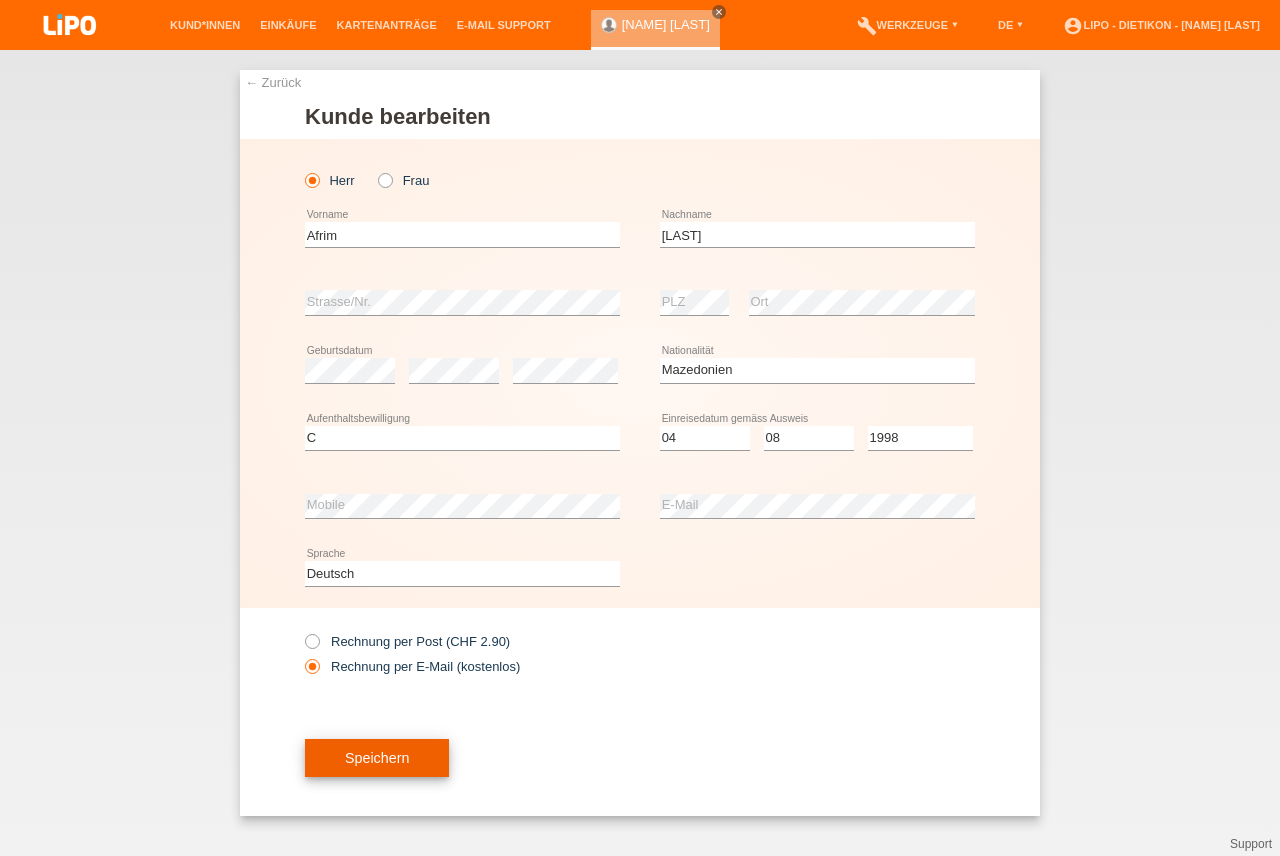 drag, startPoint x: 652, startPoint y: 733, endPoint x: 406, endPoint y: 771, distance: 248.91766 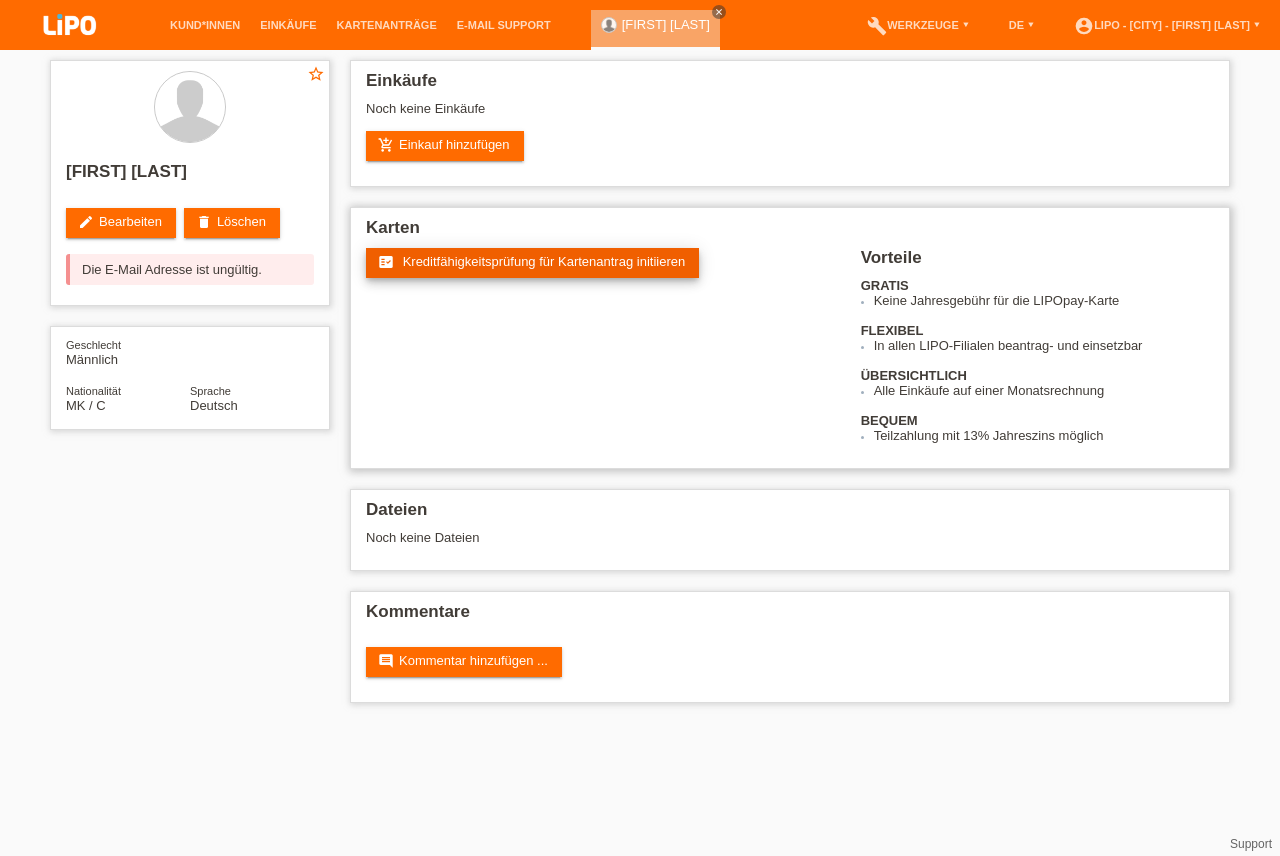 click on "fact_check
Kreditfähigkeitsprüfung für Kartenantrag initiieren" at bounding box center [532, 263] 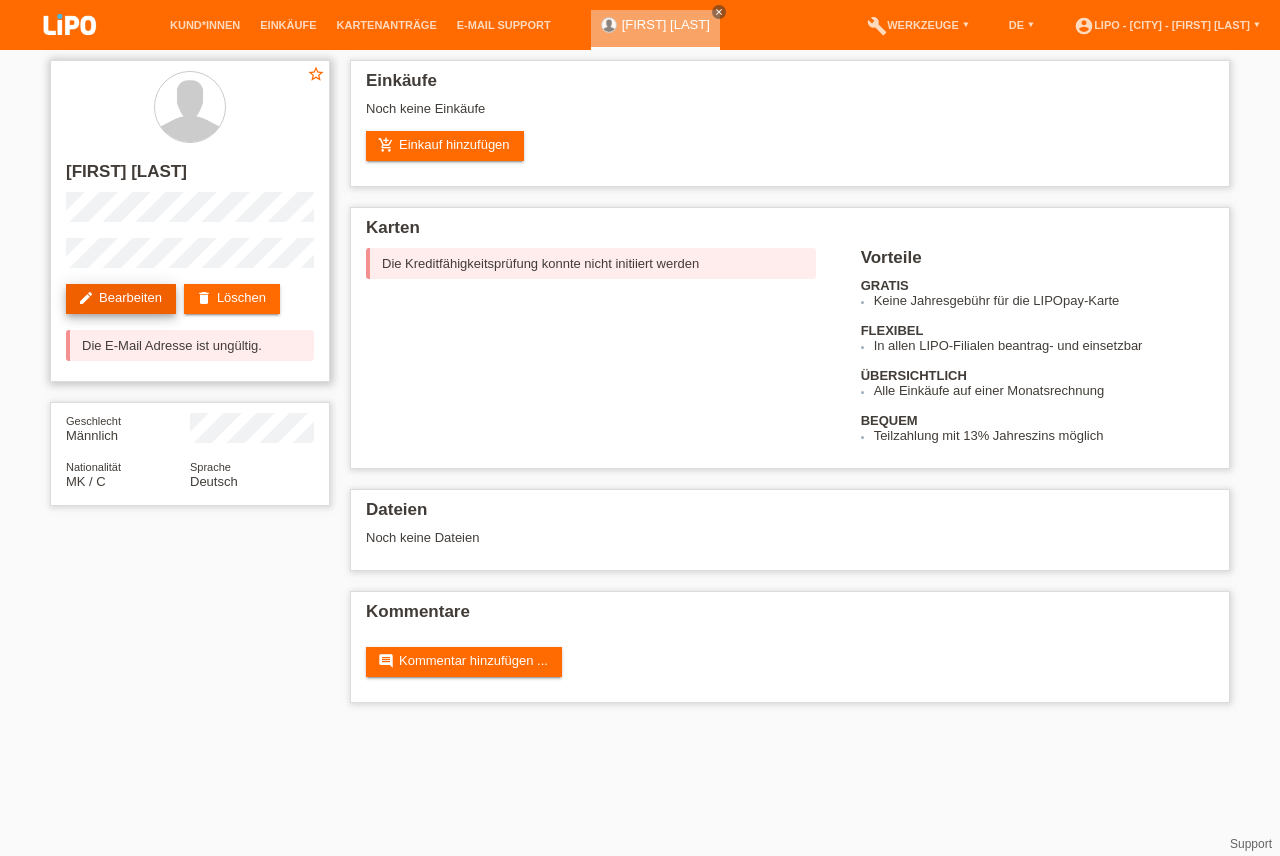 click on "edit  Bearbeiten" at bounding box center [121, 299] 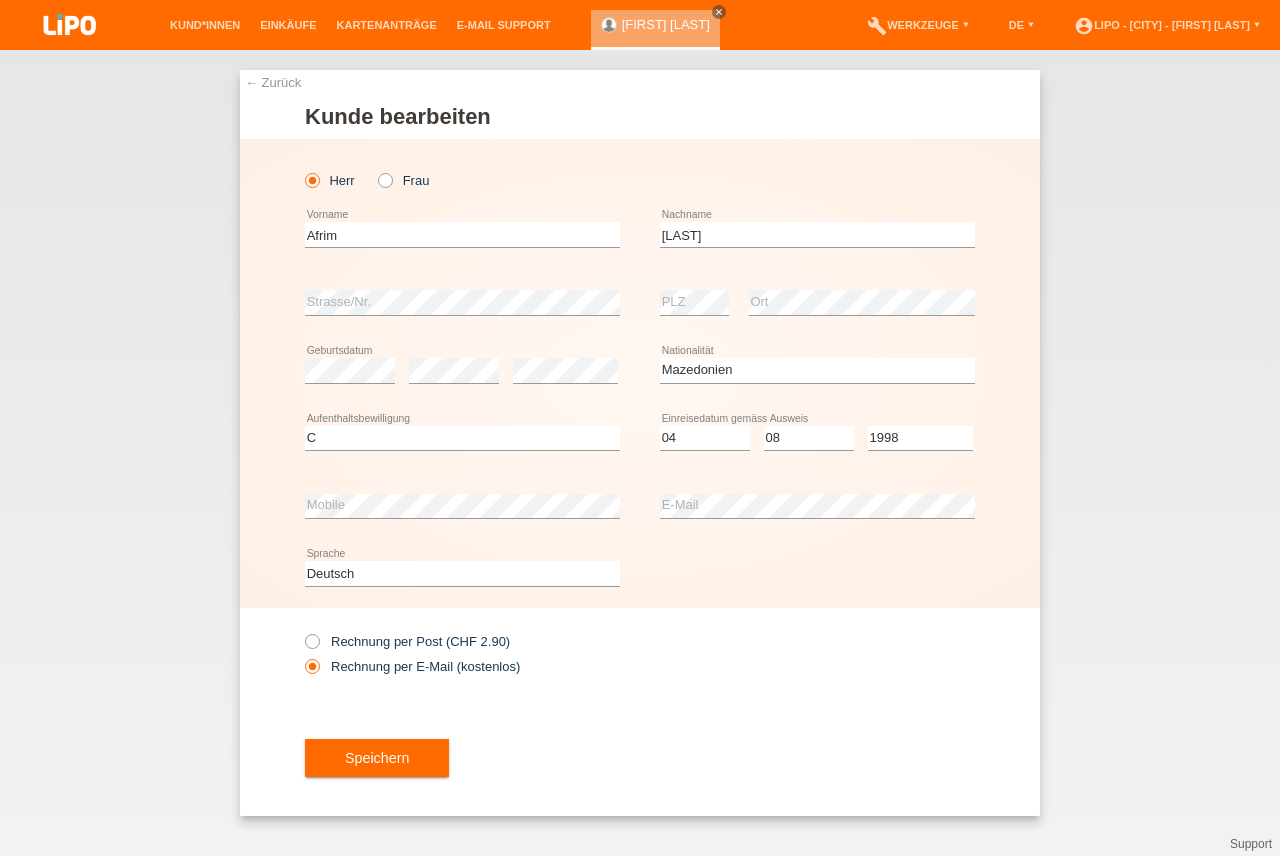 select on "MK" 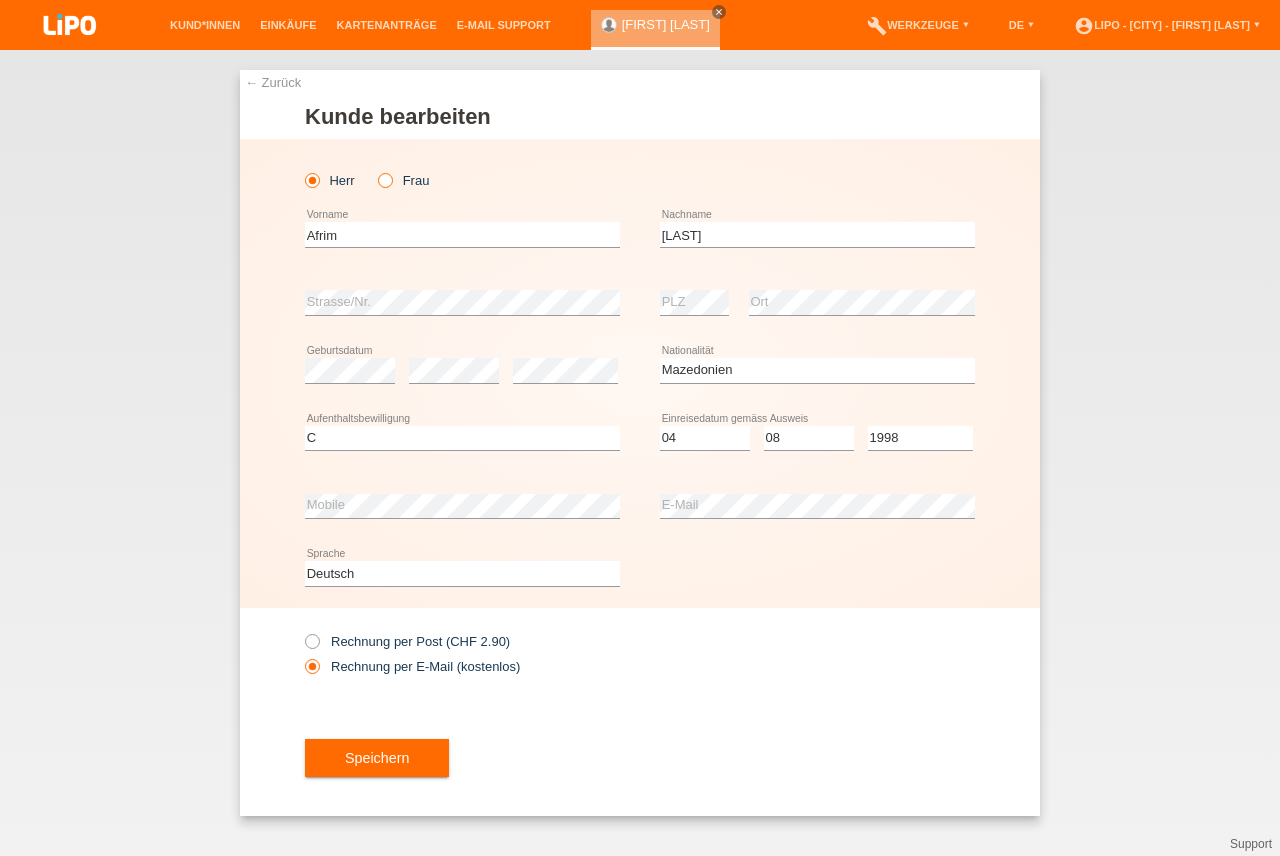 click on "Frau" at bounding box center [384, 179] 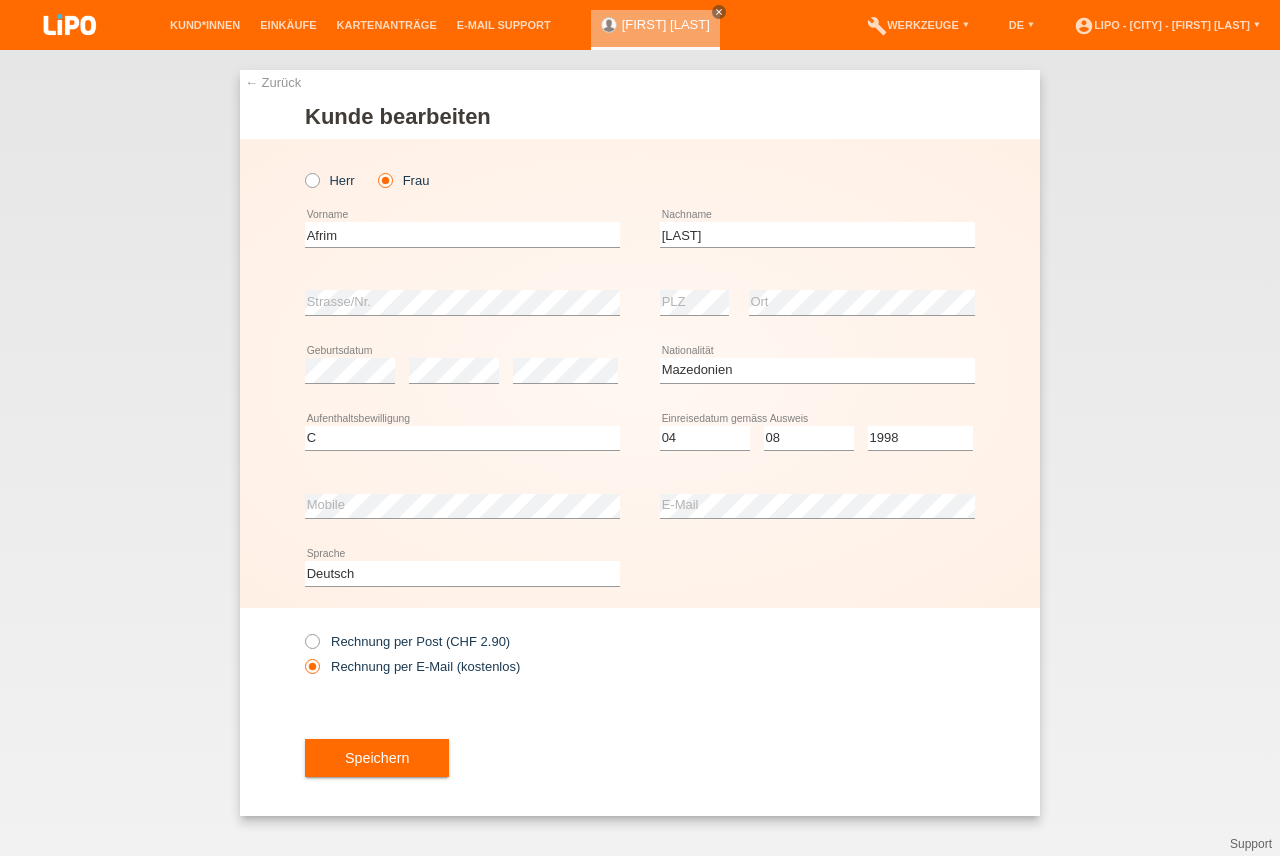 click at bounding box center [375, 170] 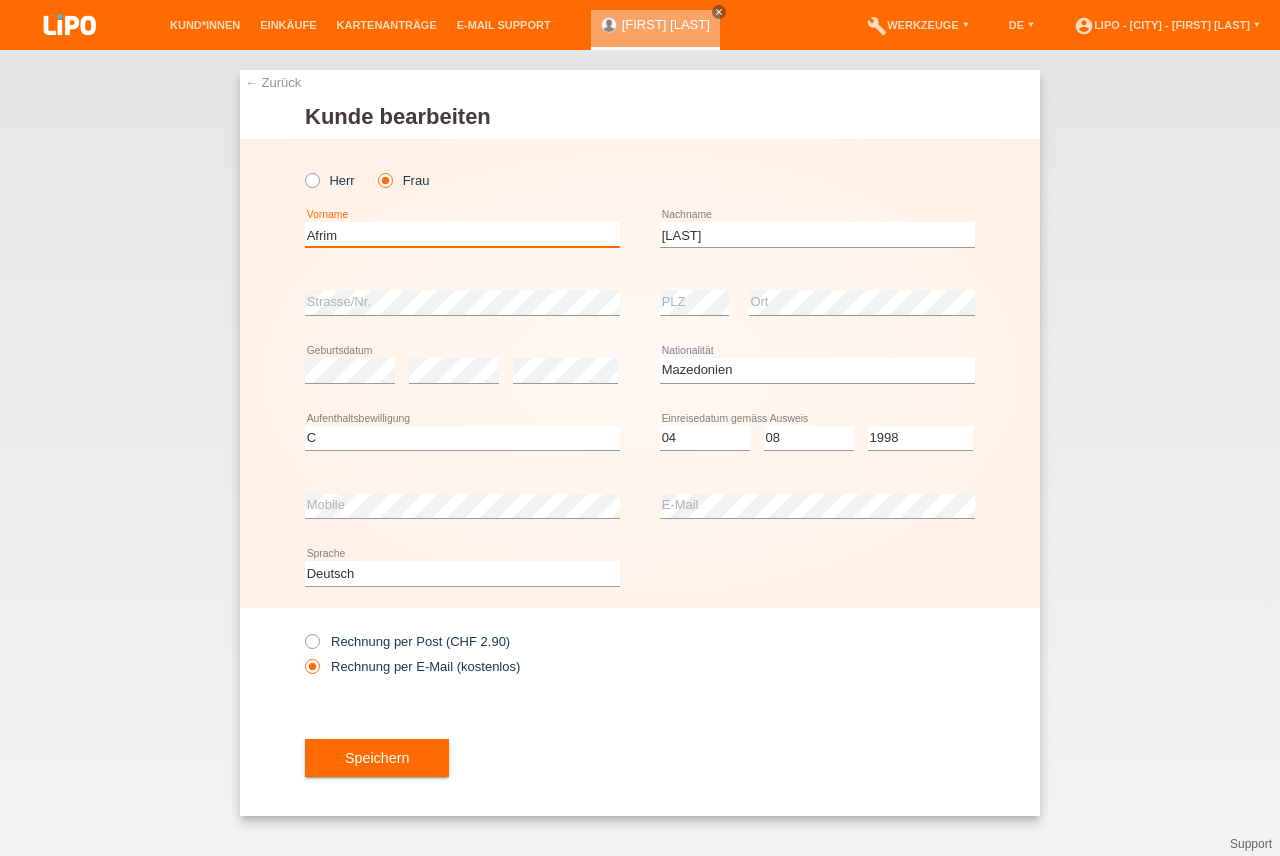 click on "Afrim" at bounding box center [462, 234] 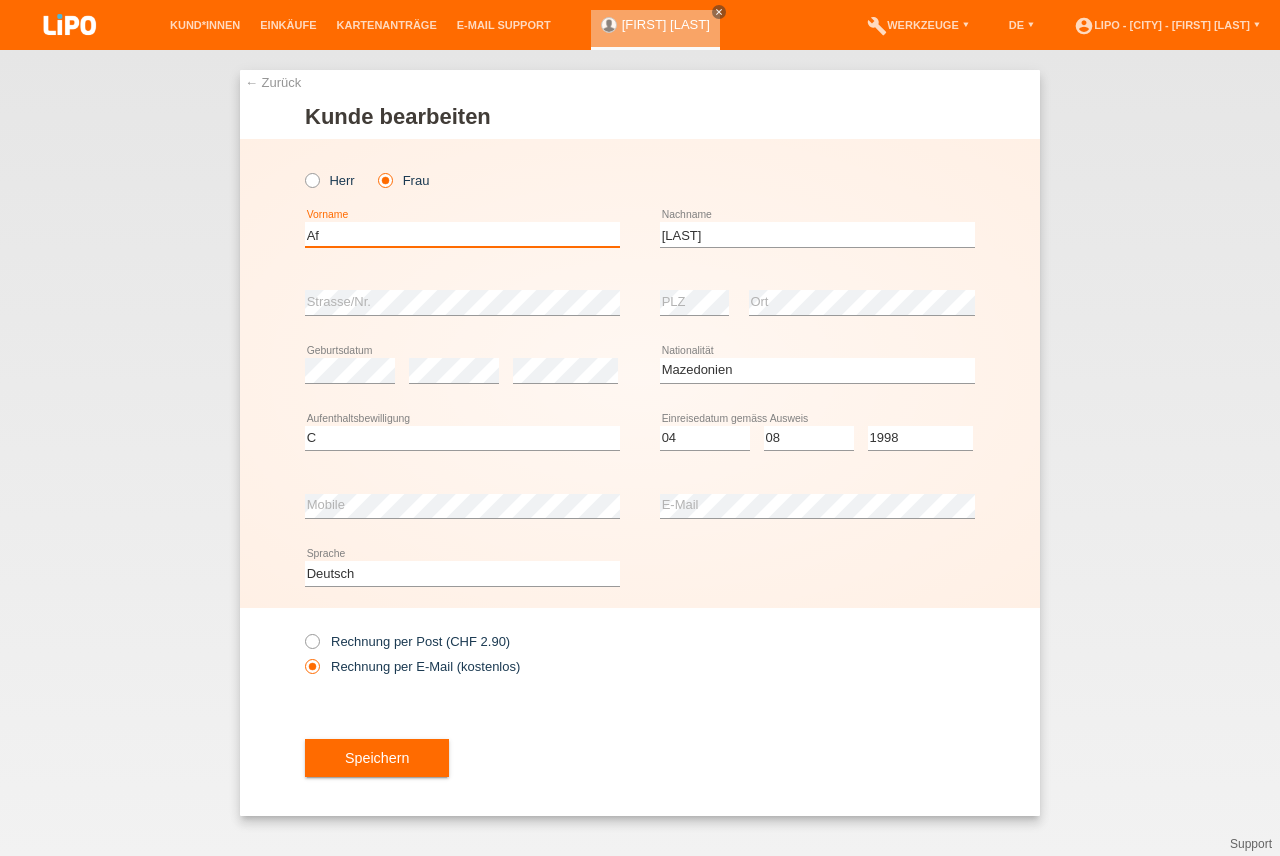 type on "A" 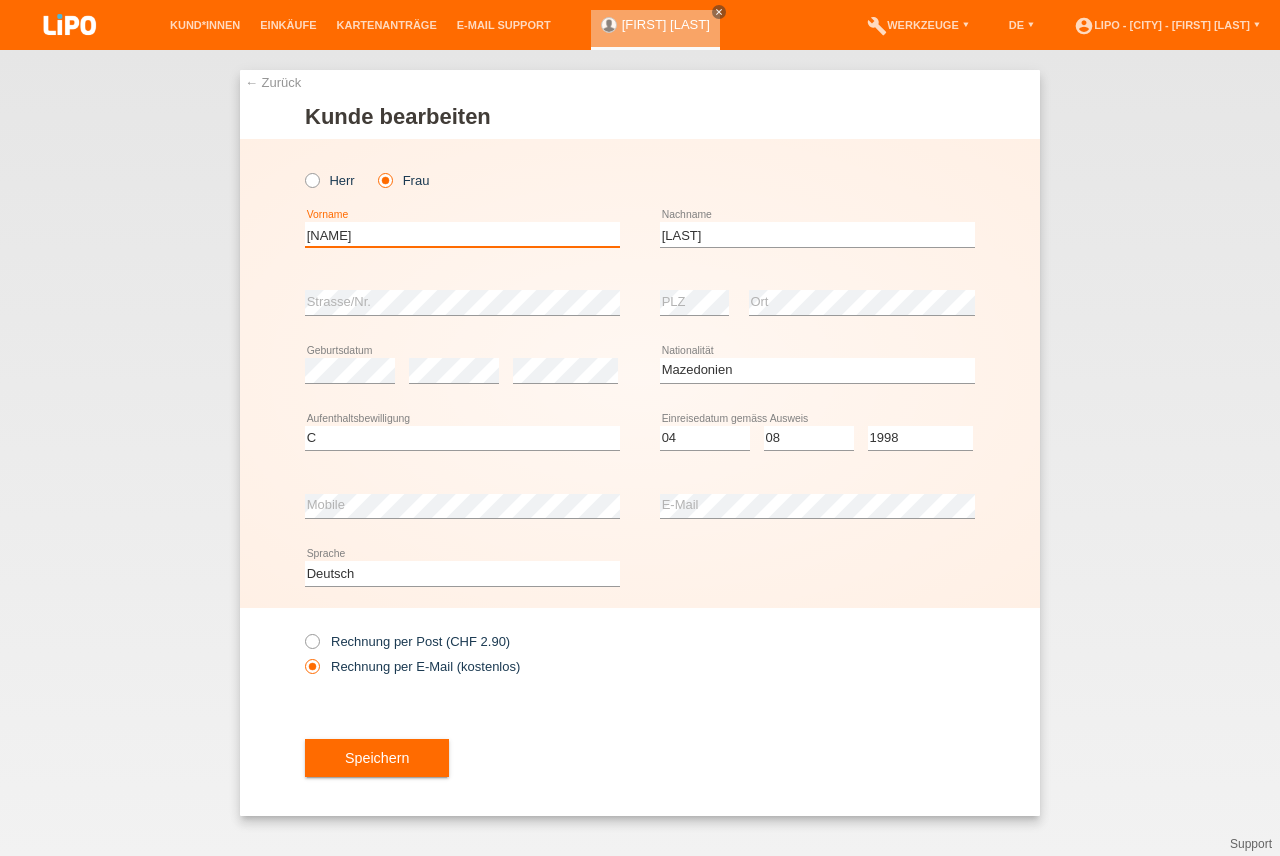 type on "[FIRST]" 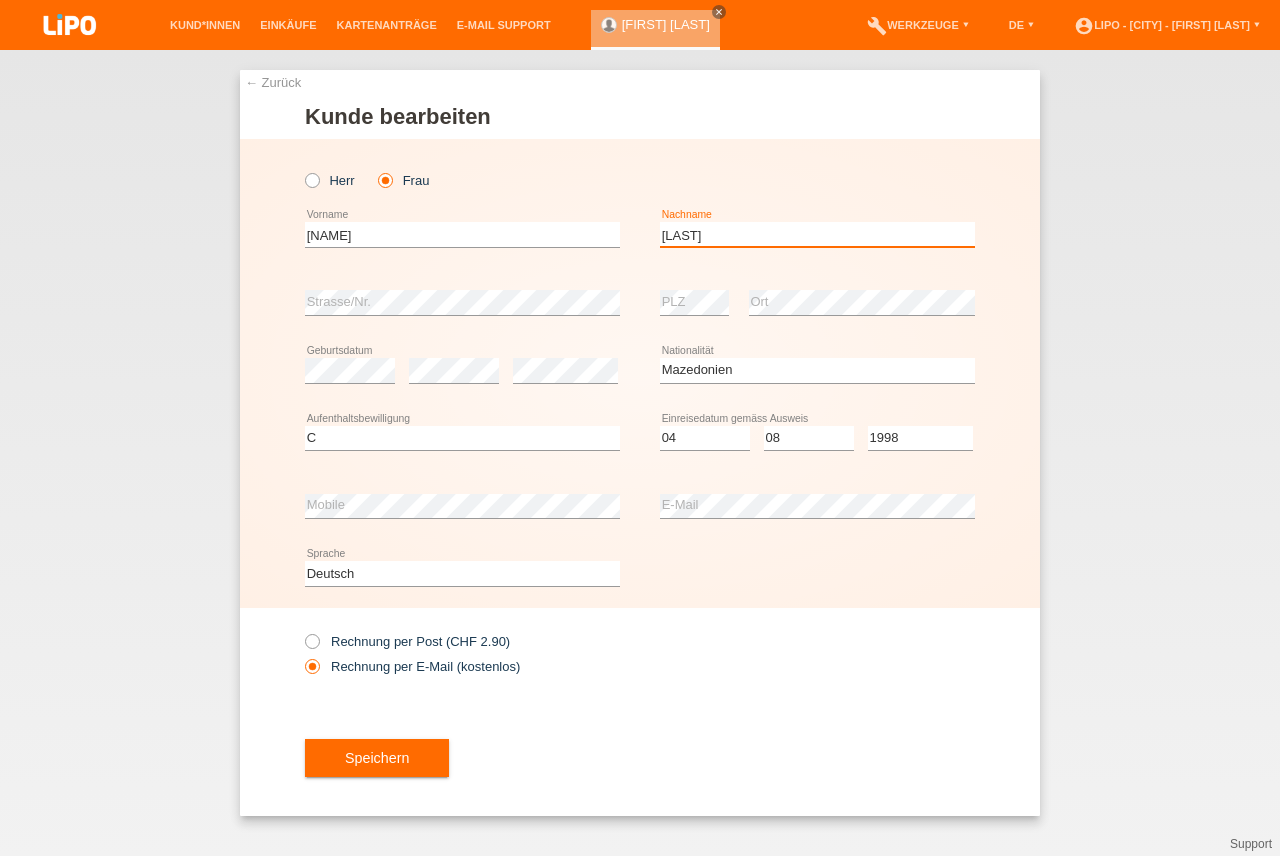 click on "[LAST]" at bounding box center [817, 234] 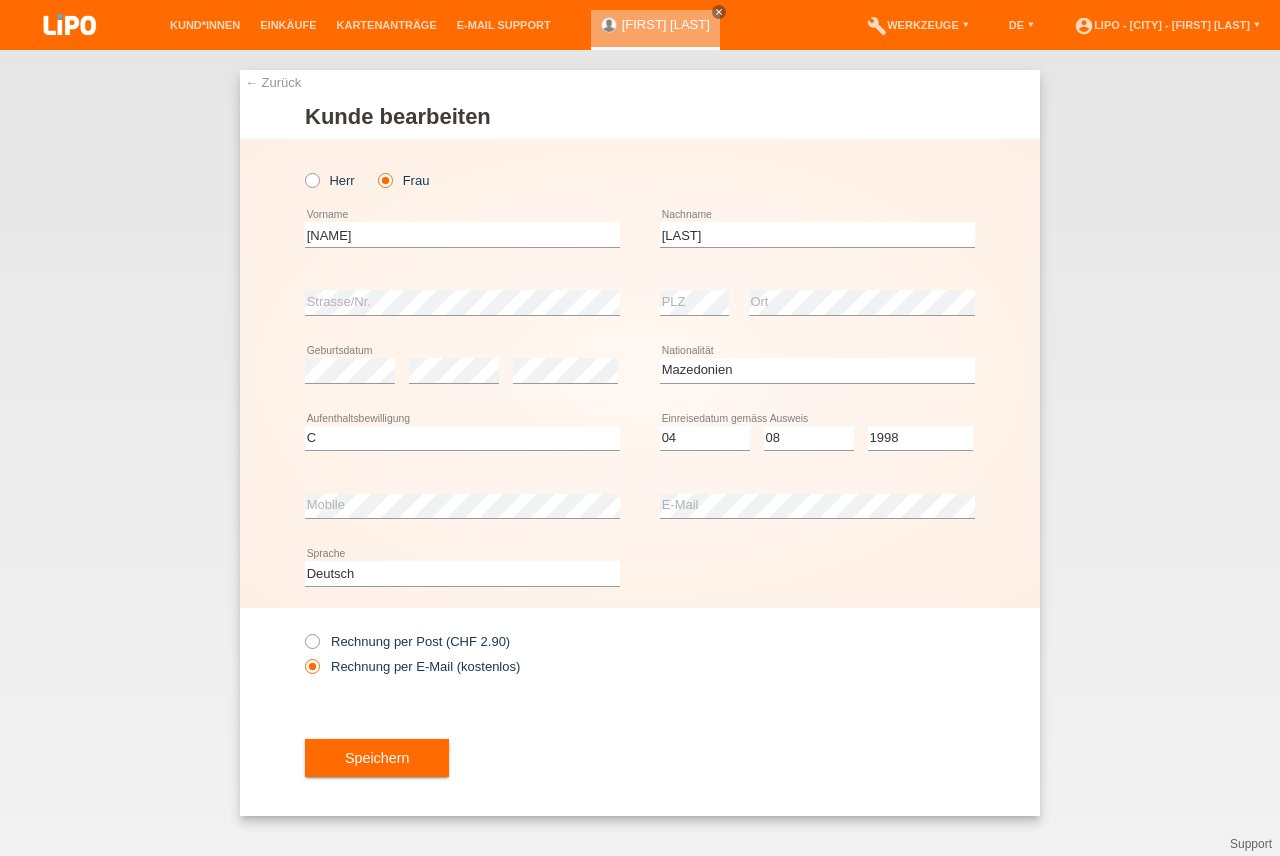 drag, startPoint x: 734, startPoint y: 657, endPoint x: 726, endPoint y: 589, distance: 68.46897 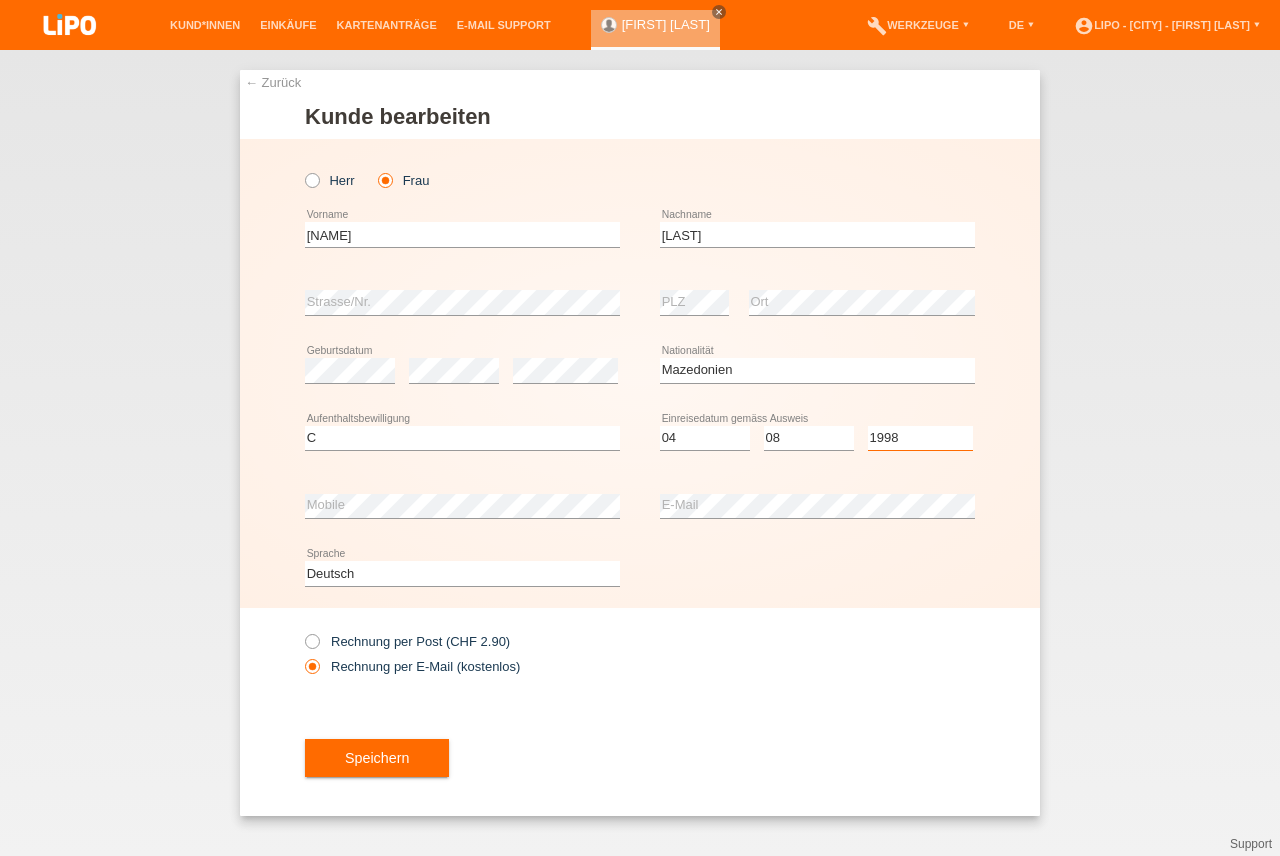 click on "2019" at bounding box center [0, 0] 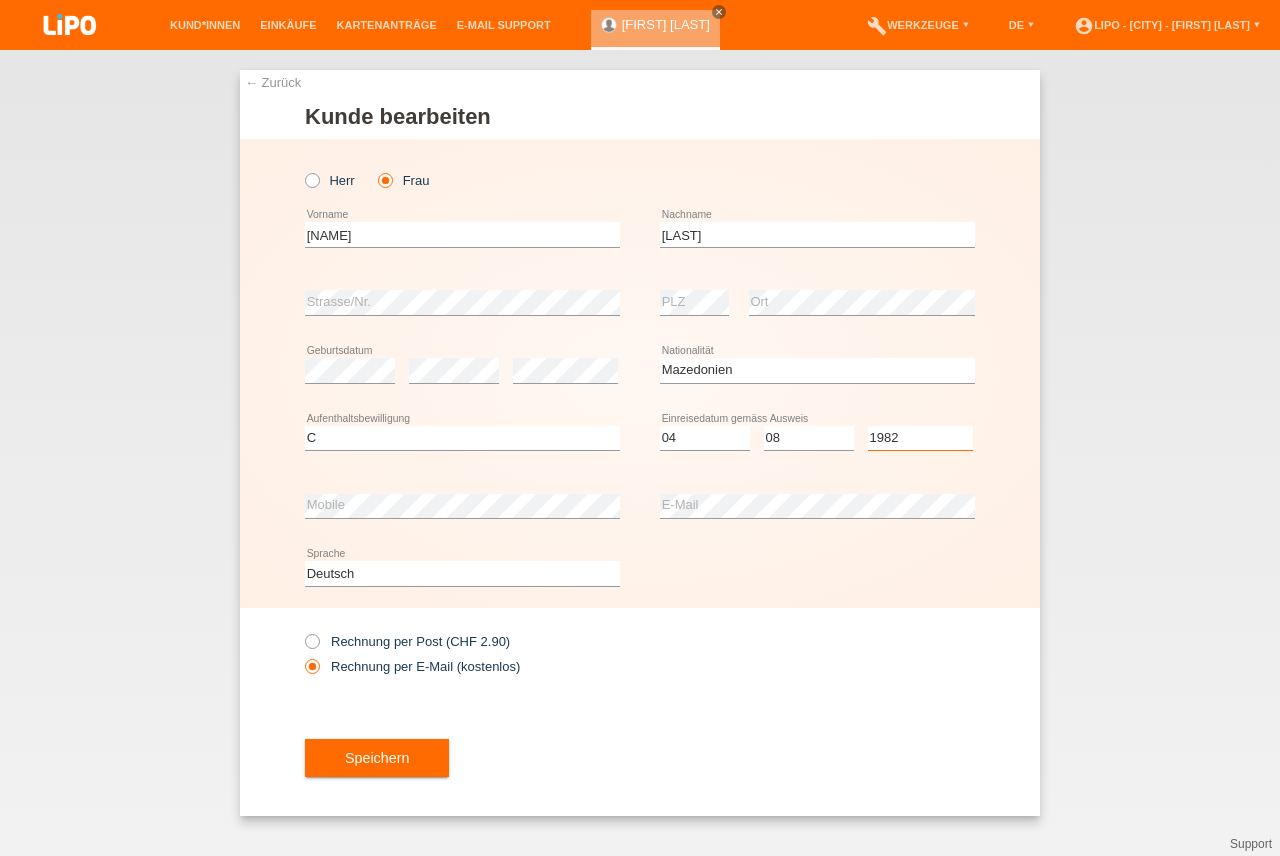 click on "1982" at bounding box center [0, 0] 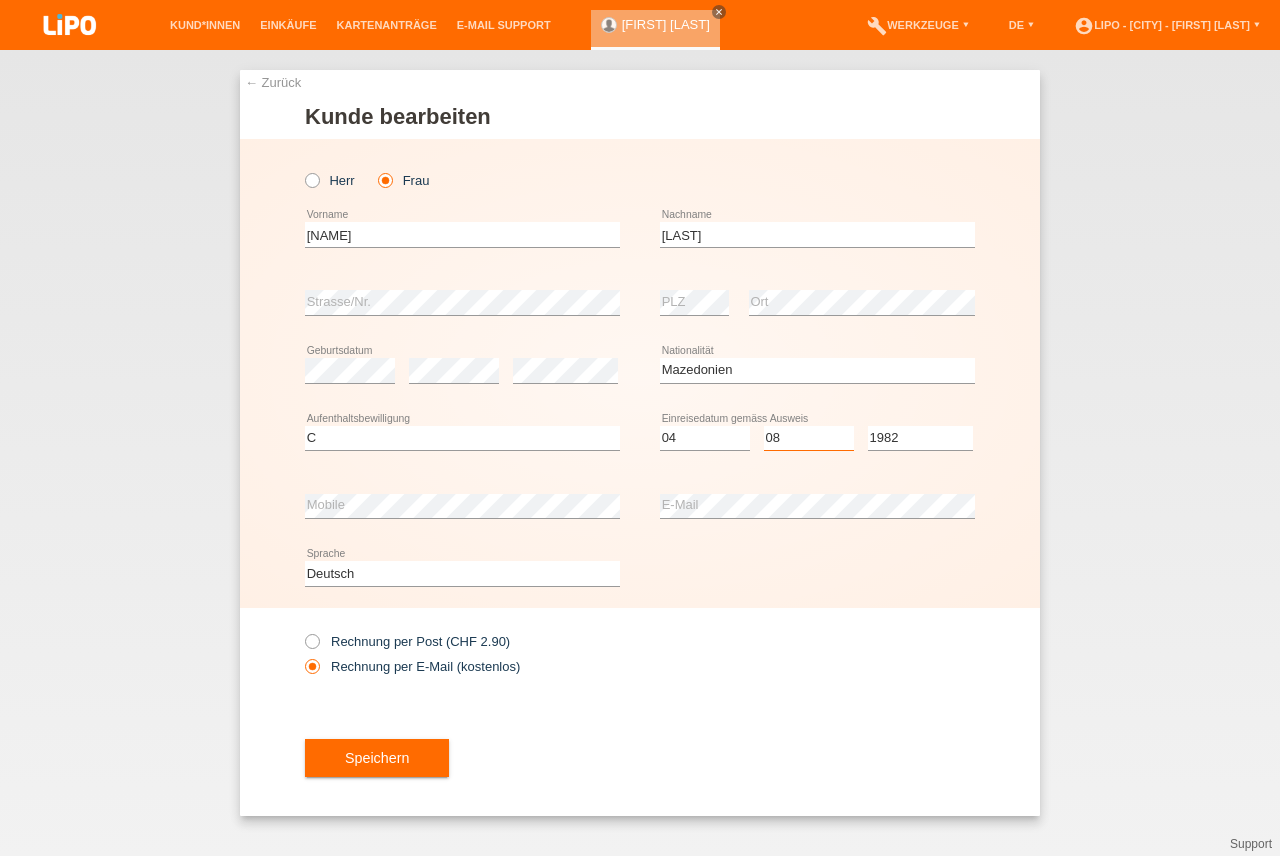 click on "Monat
01
02
03
04
05
06
07
08
09
10 11" at bounding box center (809, 438) 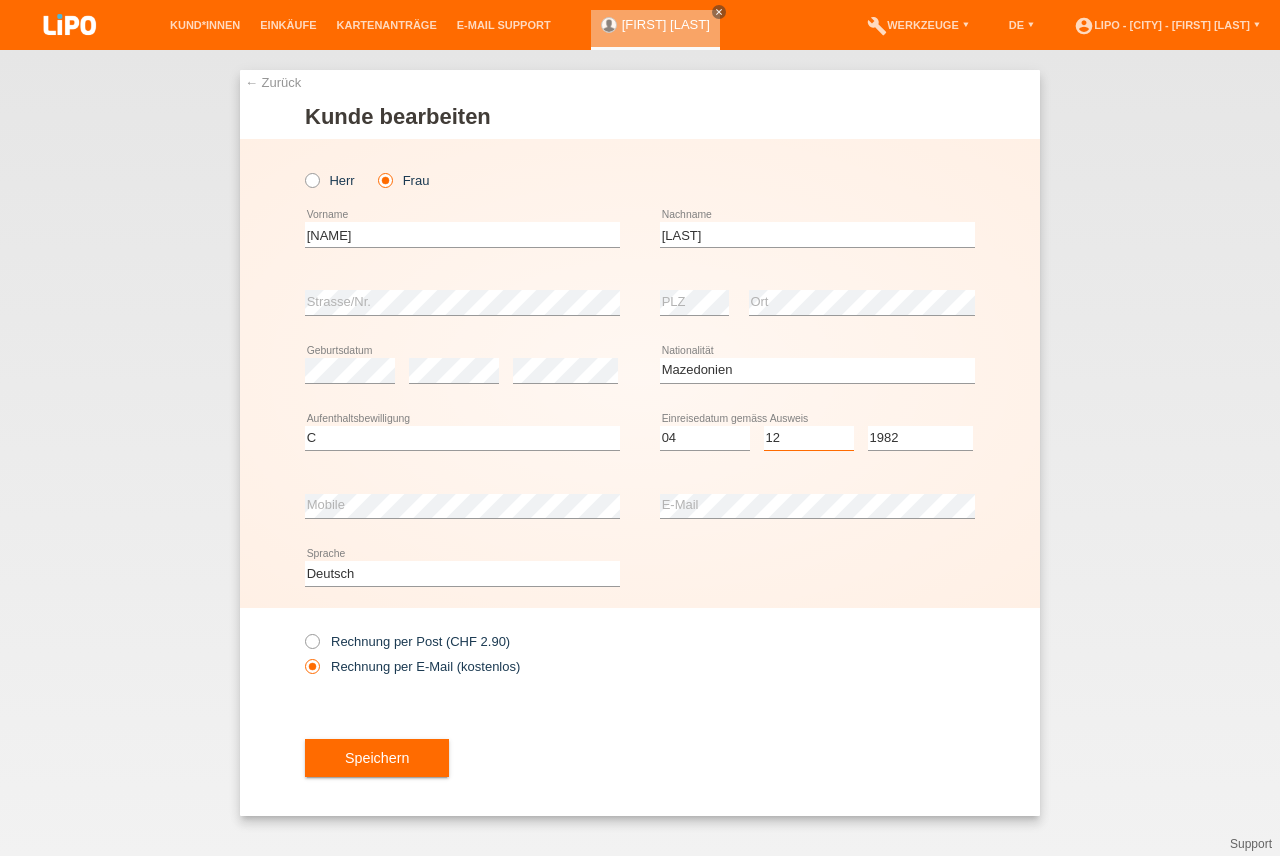 click on "12" at bounding box center (0, 0) 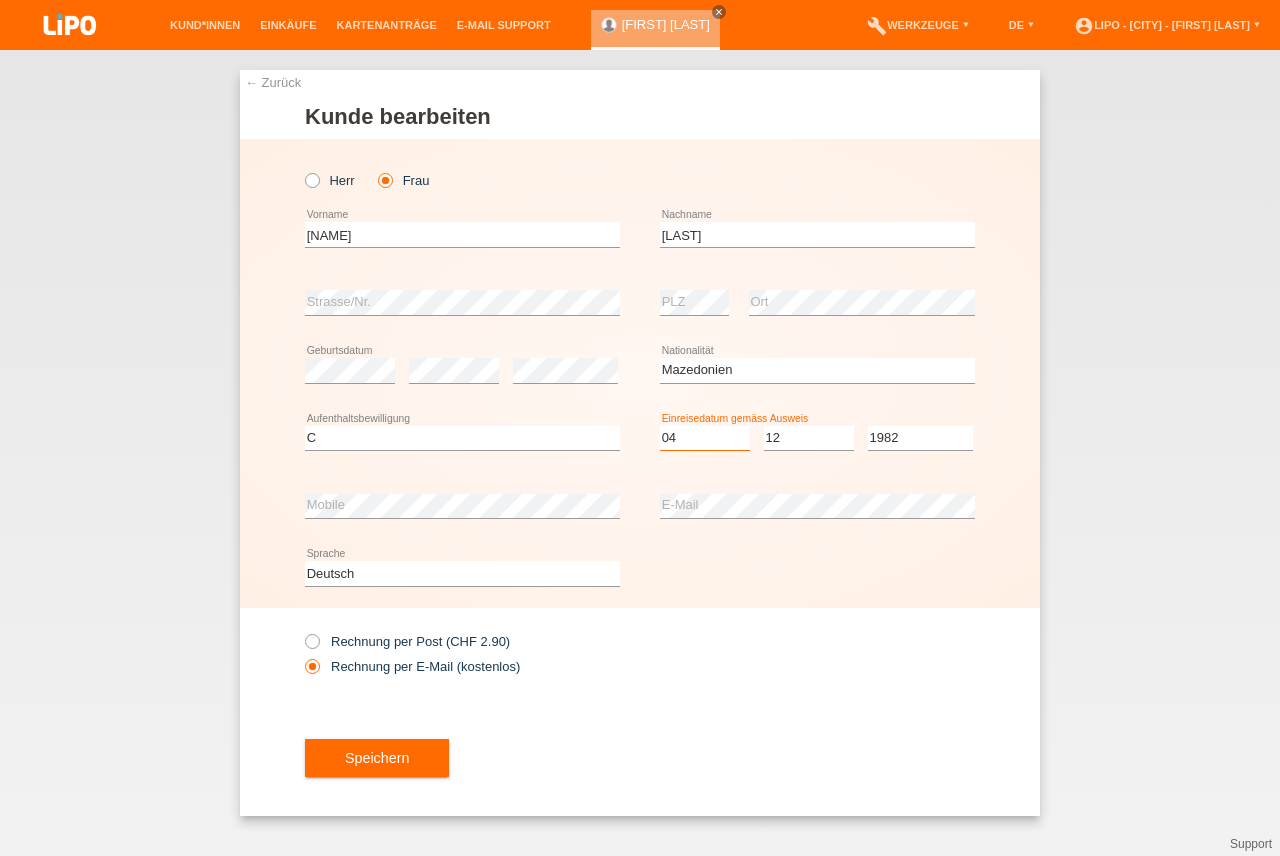 click on "Tag
01
02
03
04
05
06
07
08
09
10 11" at bounding box center (705, 438) 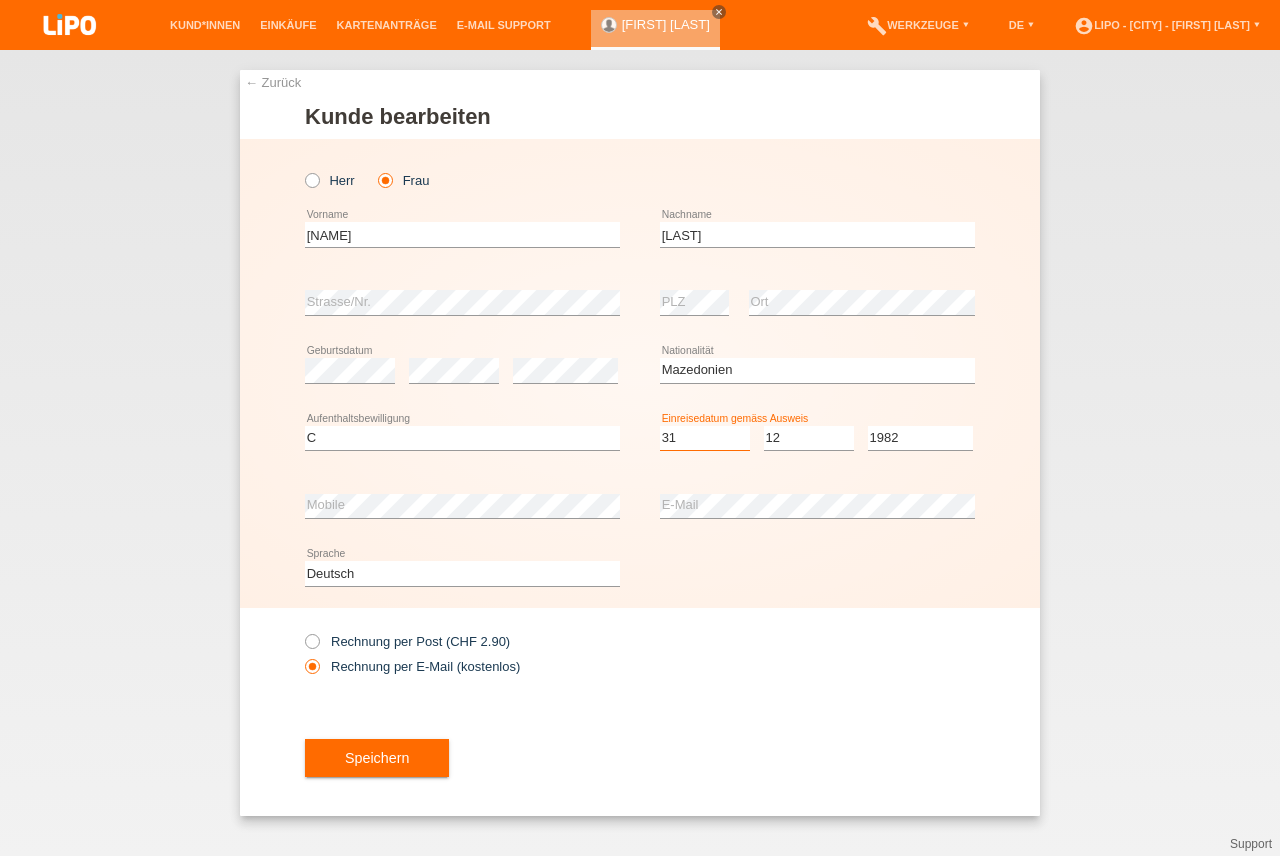 click on "31" at bounding box center (0, 0) 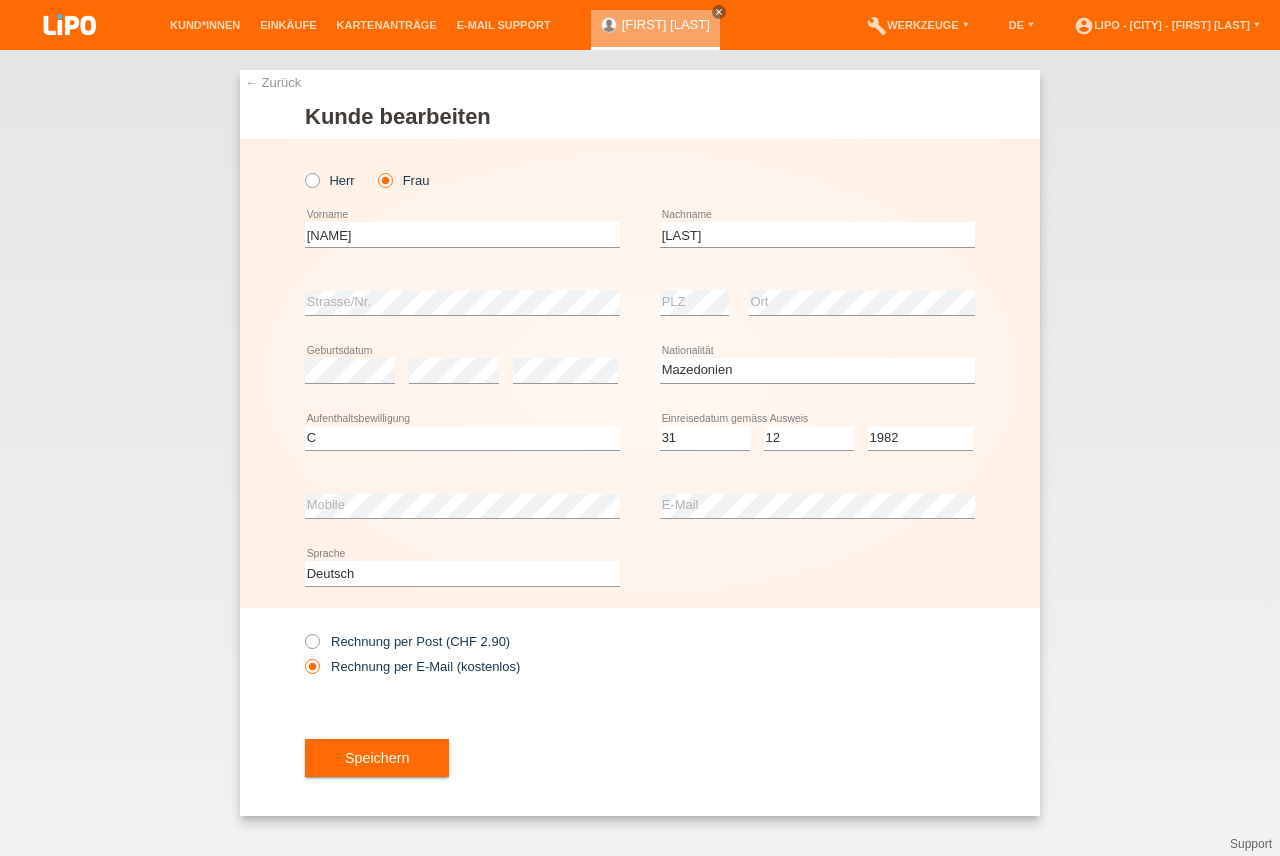 click on "Rechnung per Post                                                                                                                                                (CHF 2.90)
Rechnung per E-Mail                                                                                            (kostenlos)" at bounding box center (462, 654) 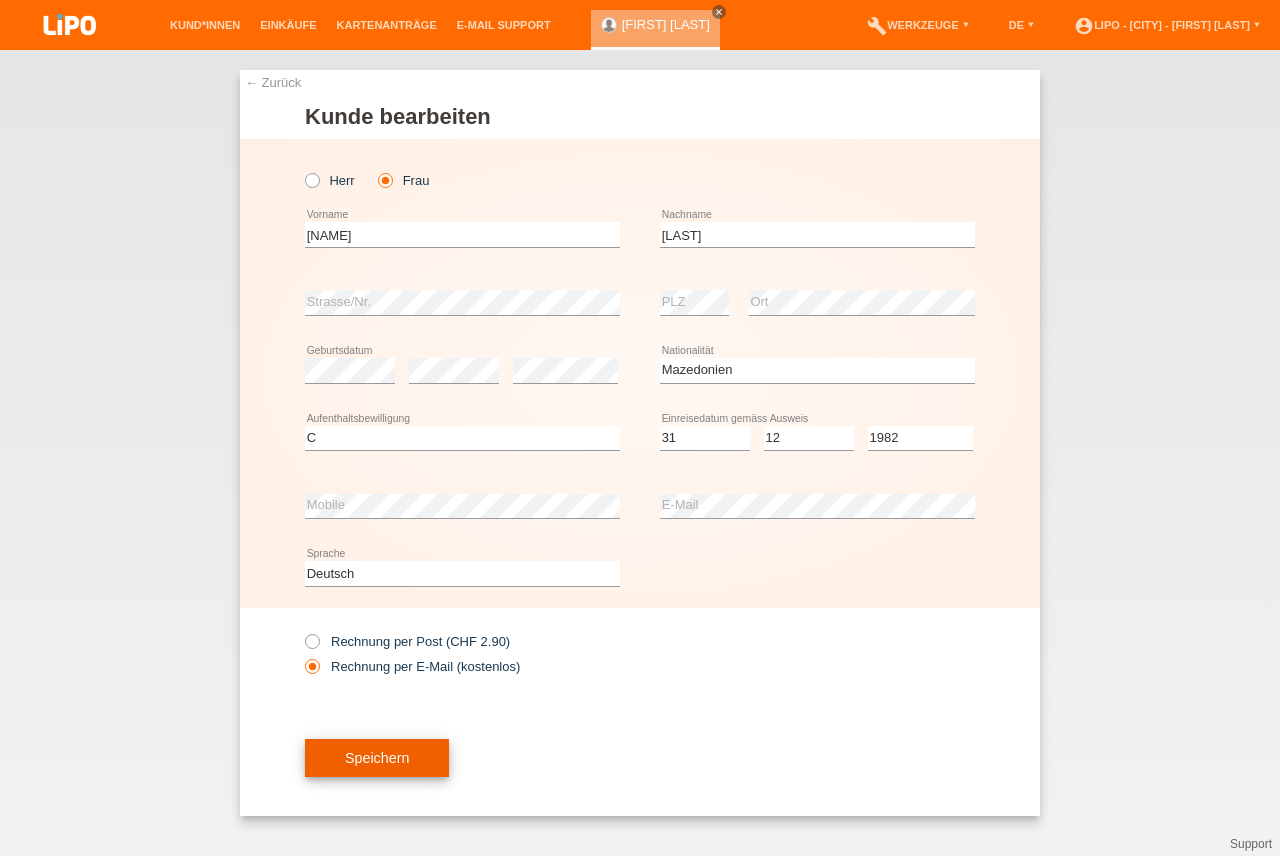 click on "Speichern" at bounding box center [377, 758] 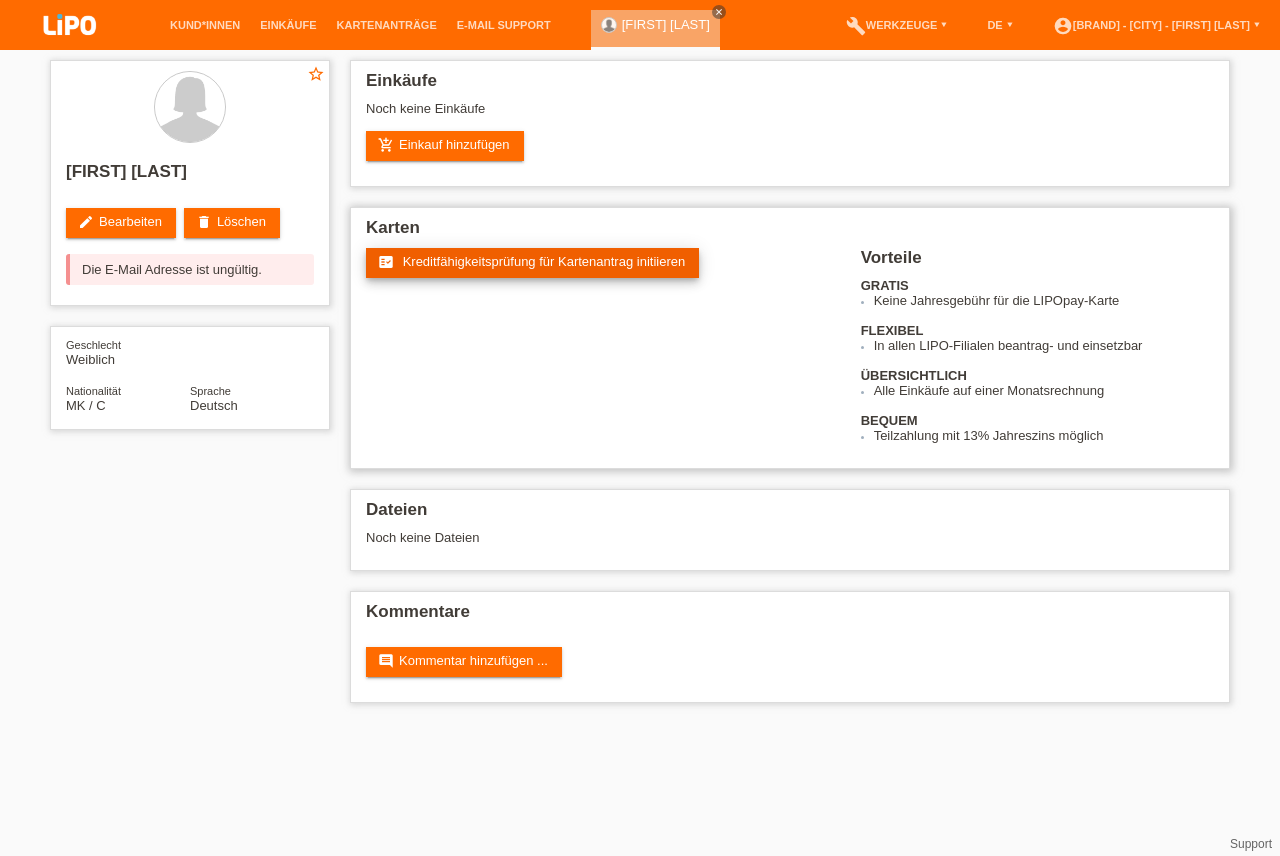 scroll, scrollTop: 0, scrollLeft: 0, axis: both 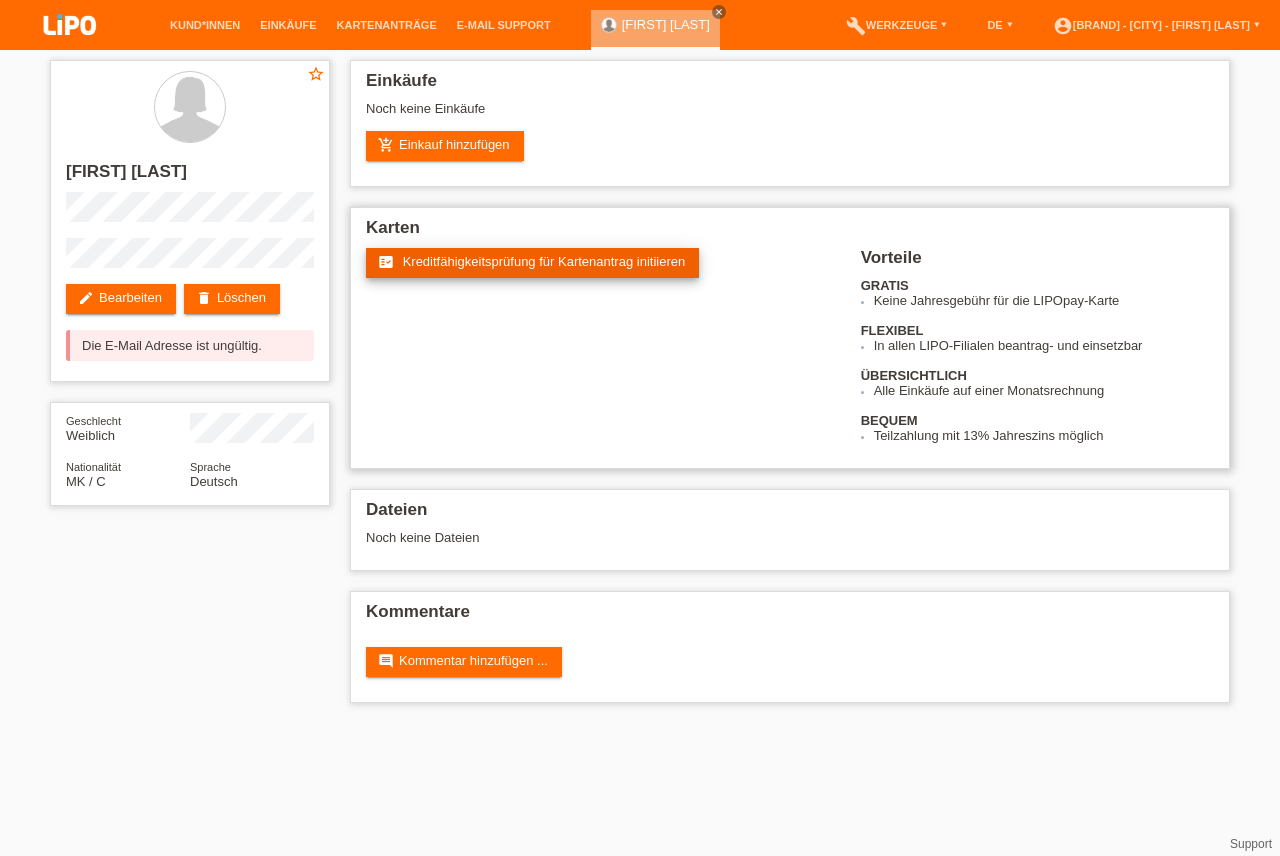 click on "Kreditfähigkeitsprüfung für Kartenantrag initiieren" at bounding box center (544, 261) 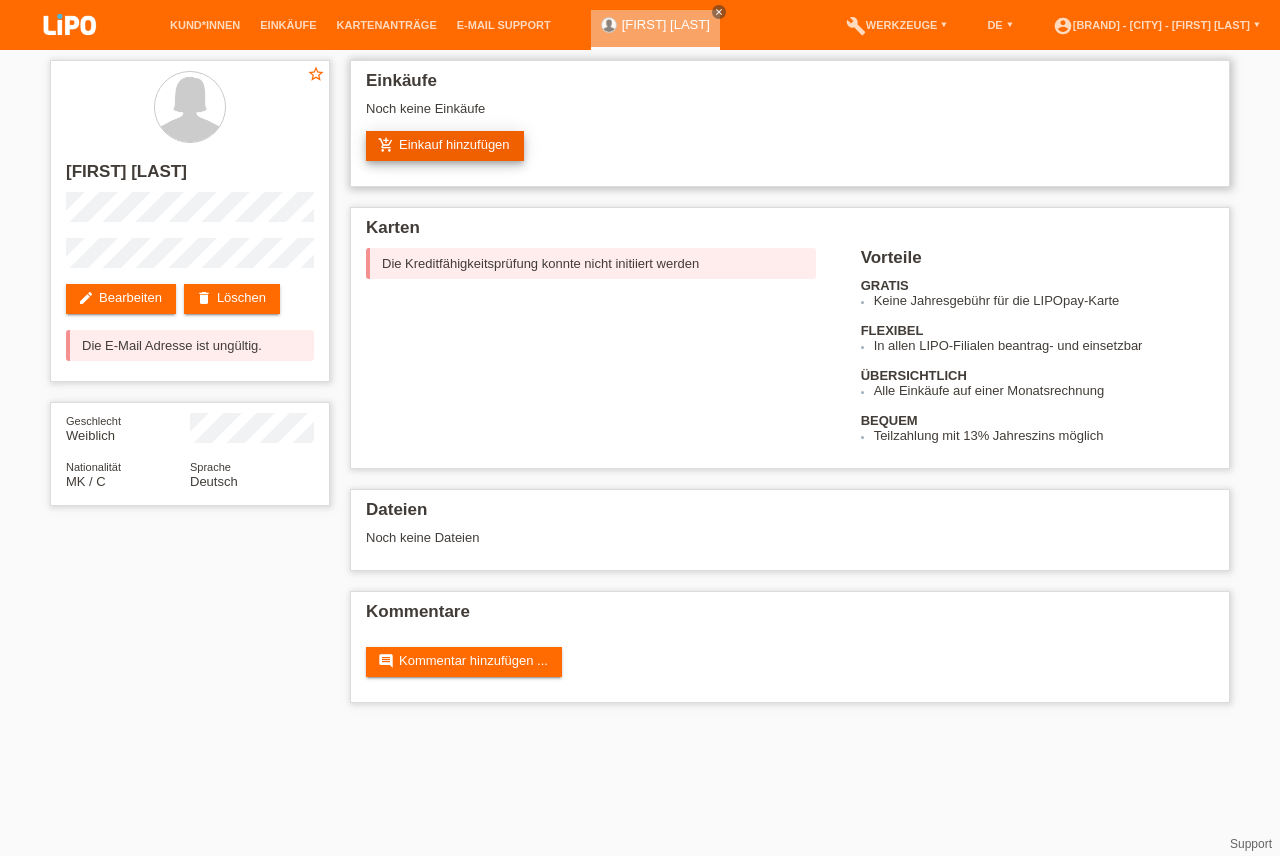 click on "add_shopping_cart  Einkauf hinzufügen" at bounding box center (445, 146) 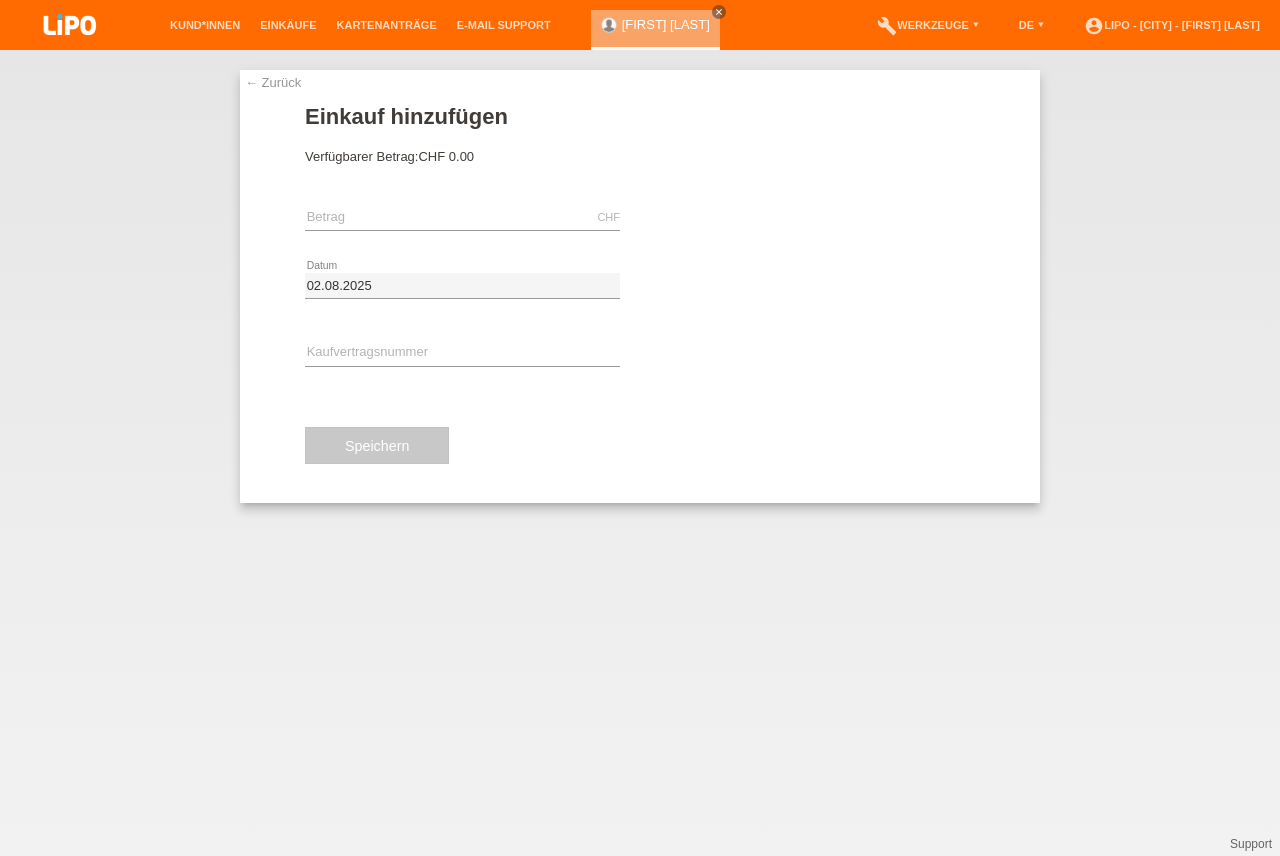 scroll, scrollTop: 0, scrollLeft: 0, axis: both 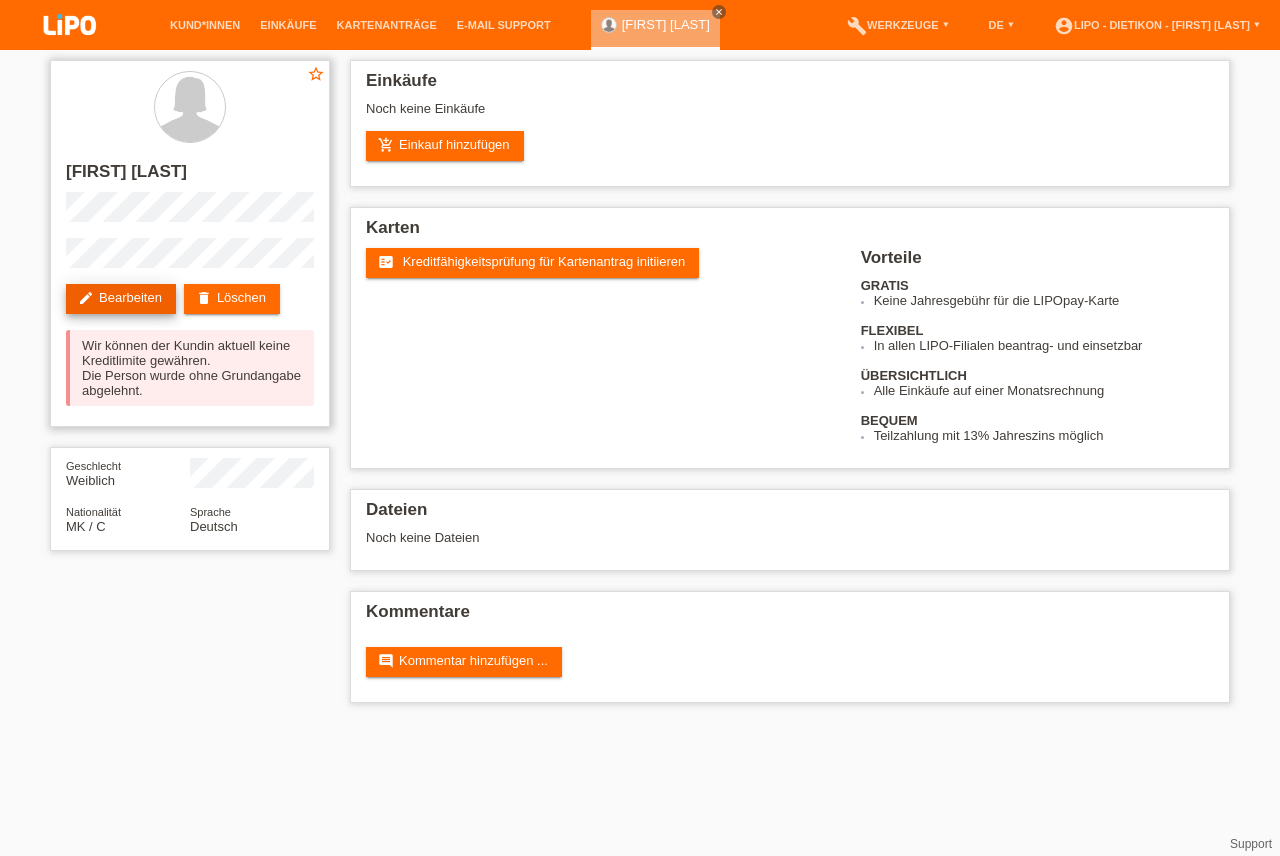 click on "edit  Bearbeiten" at bounding box center [121, 299] 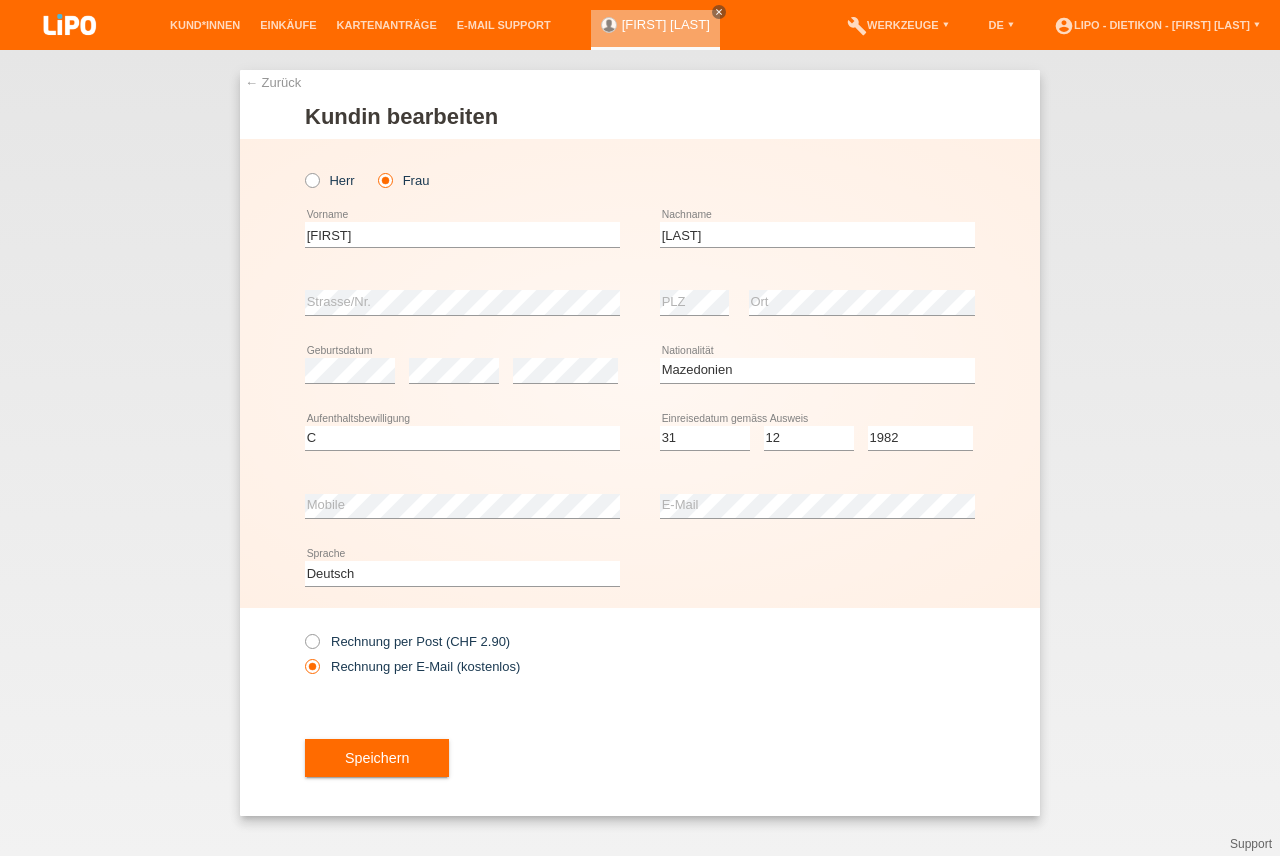 select on "MK" 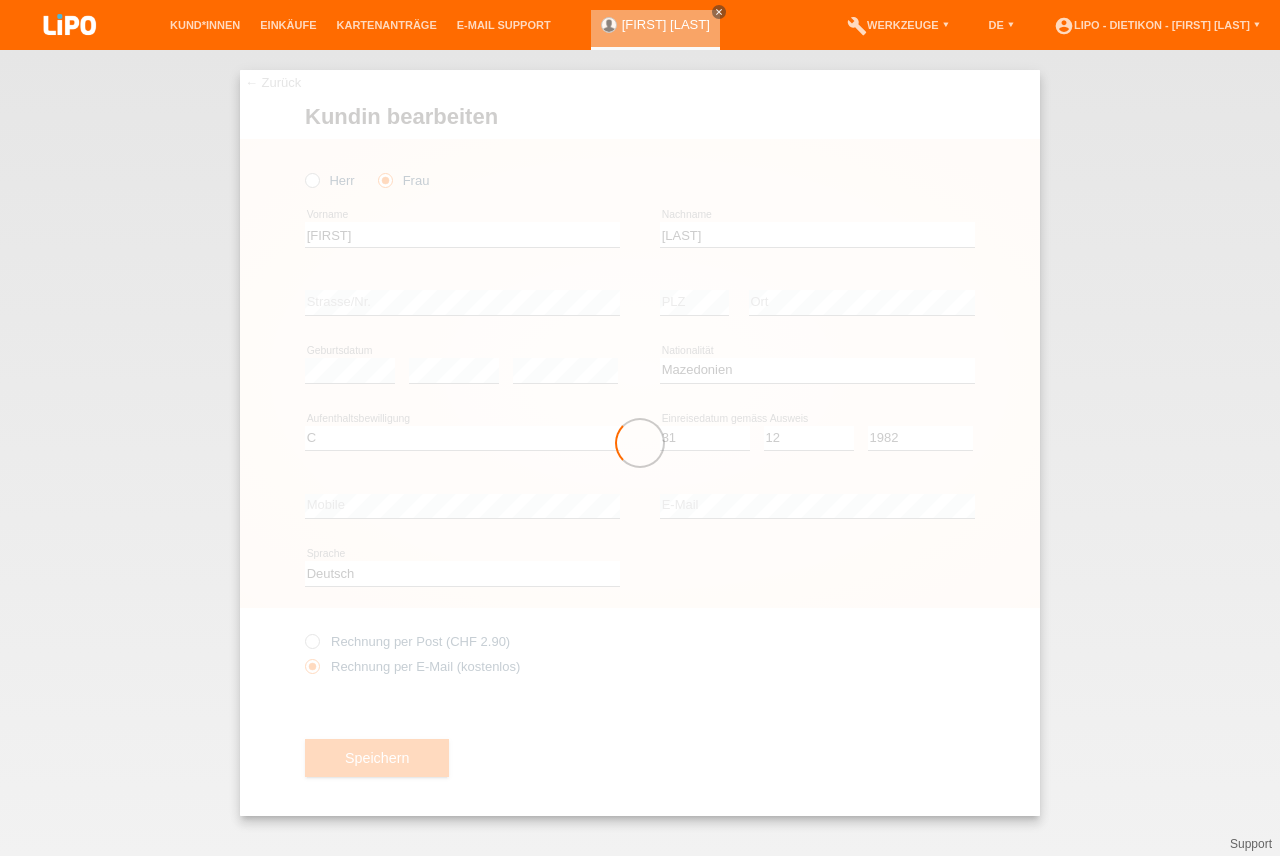 scroll, scrollTop: 0, scrollLeft: 0, axis: both 